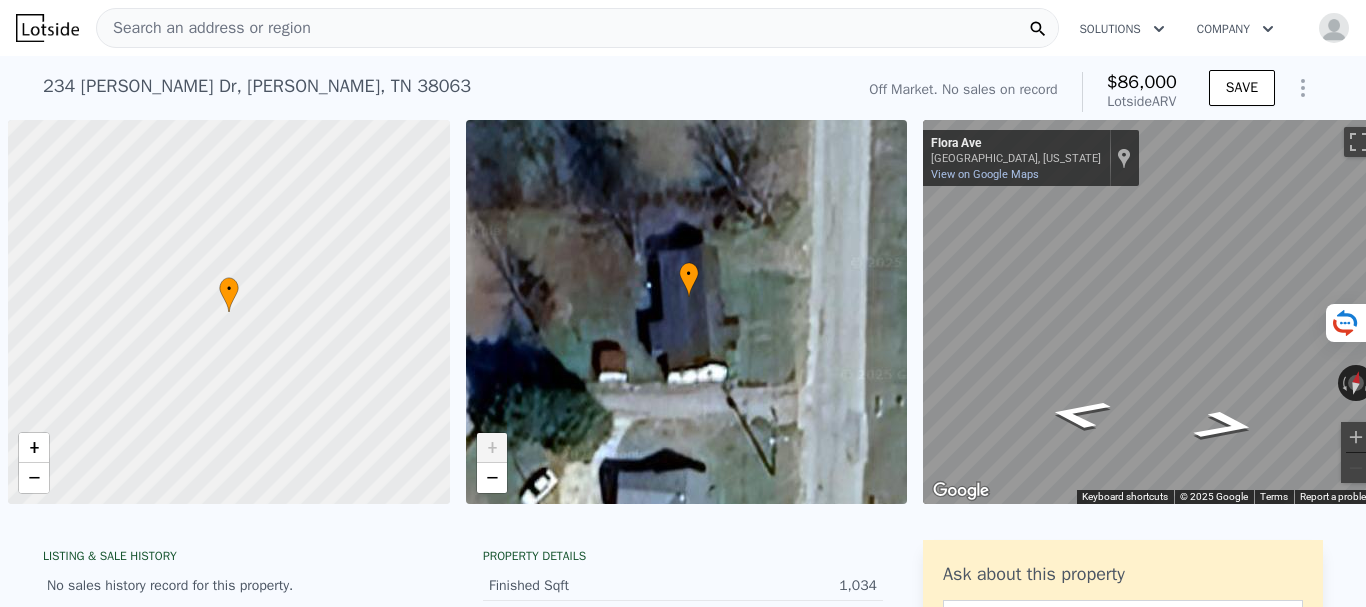 scroll, scrollTop: 0, scrollLeft: 0, axis: both 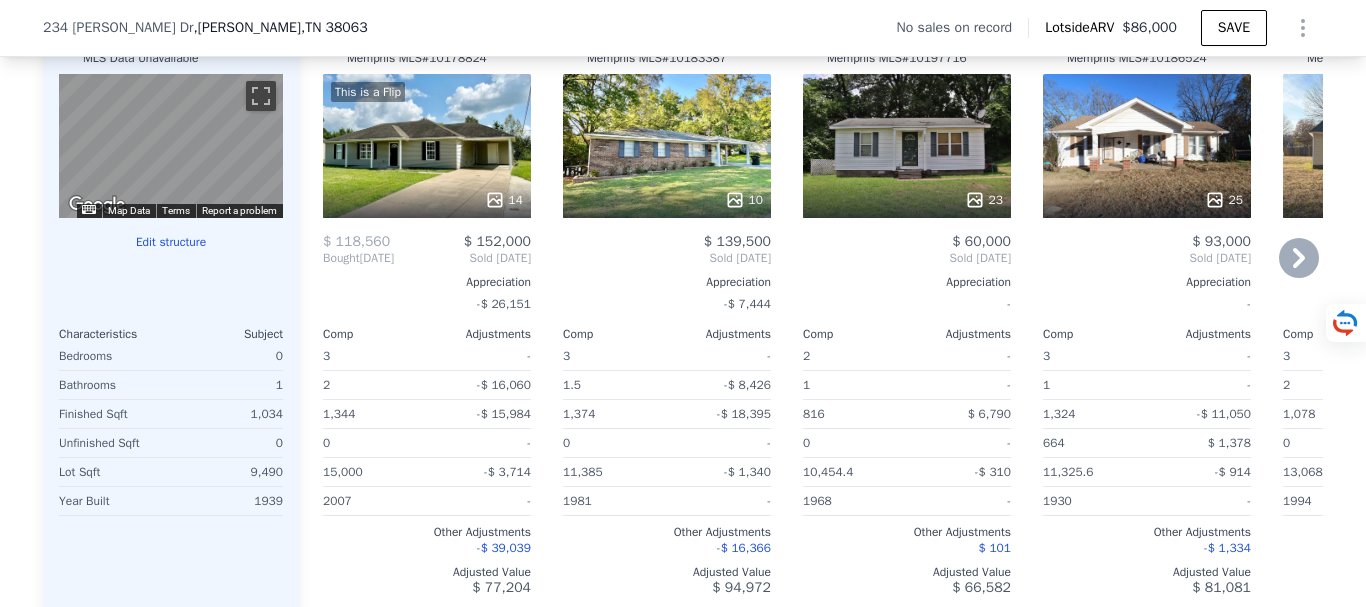click on "10" at bounding box center (667, 146) 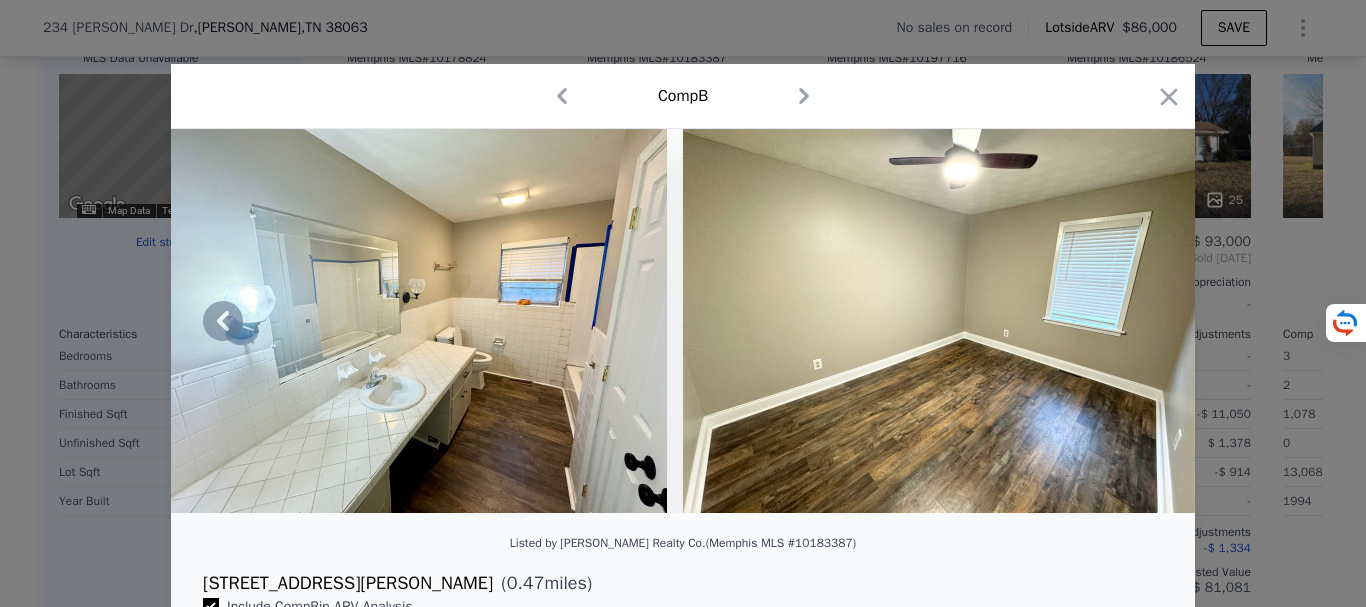 scroll, scrollTop: 0, scrollLeft: 3018, axis: horizontal 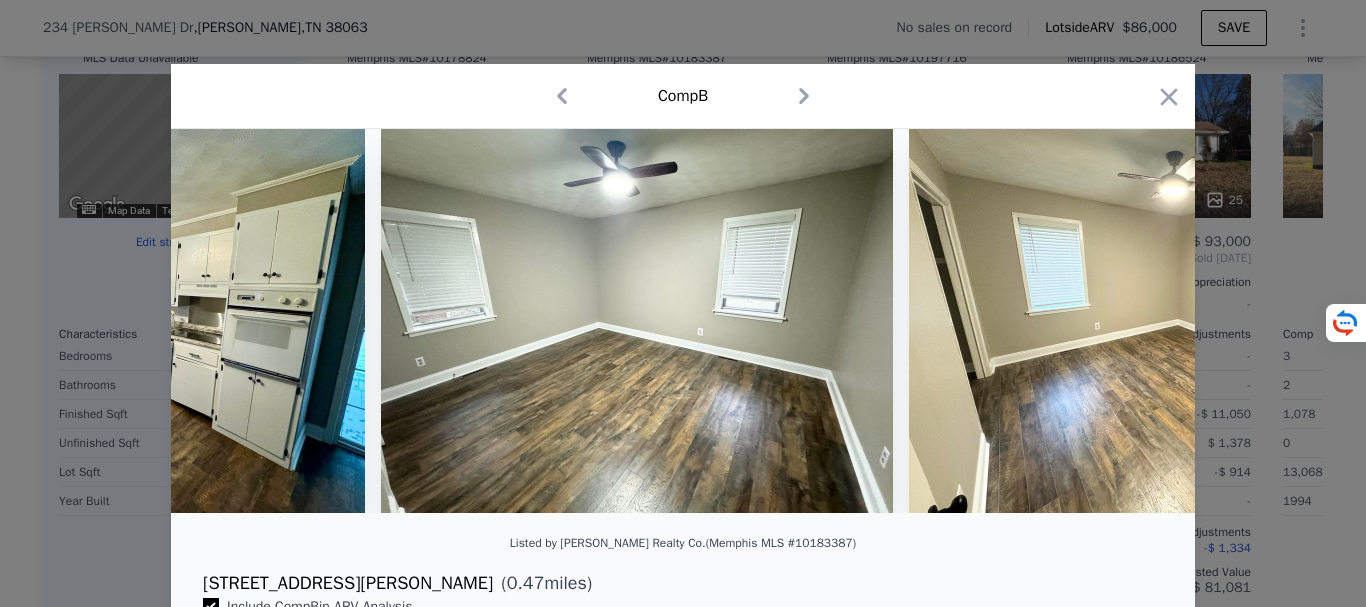 click at bounding box center (683, 303) 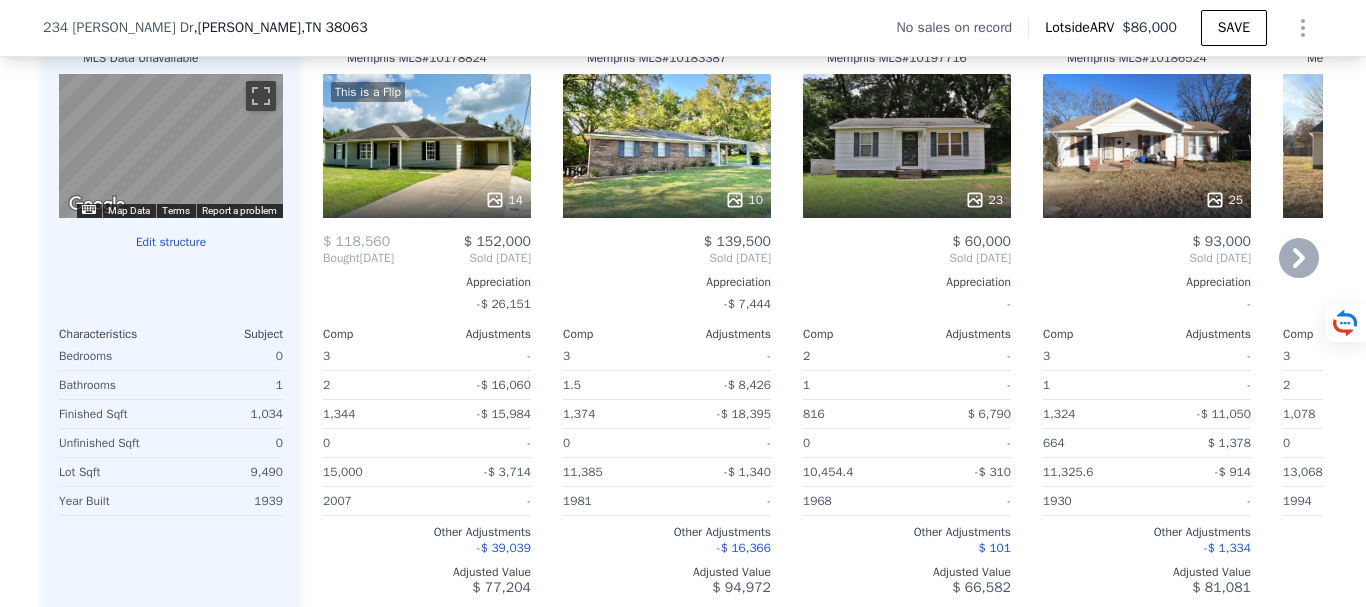 click 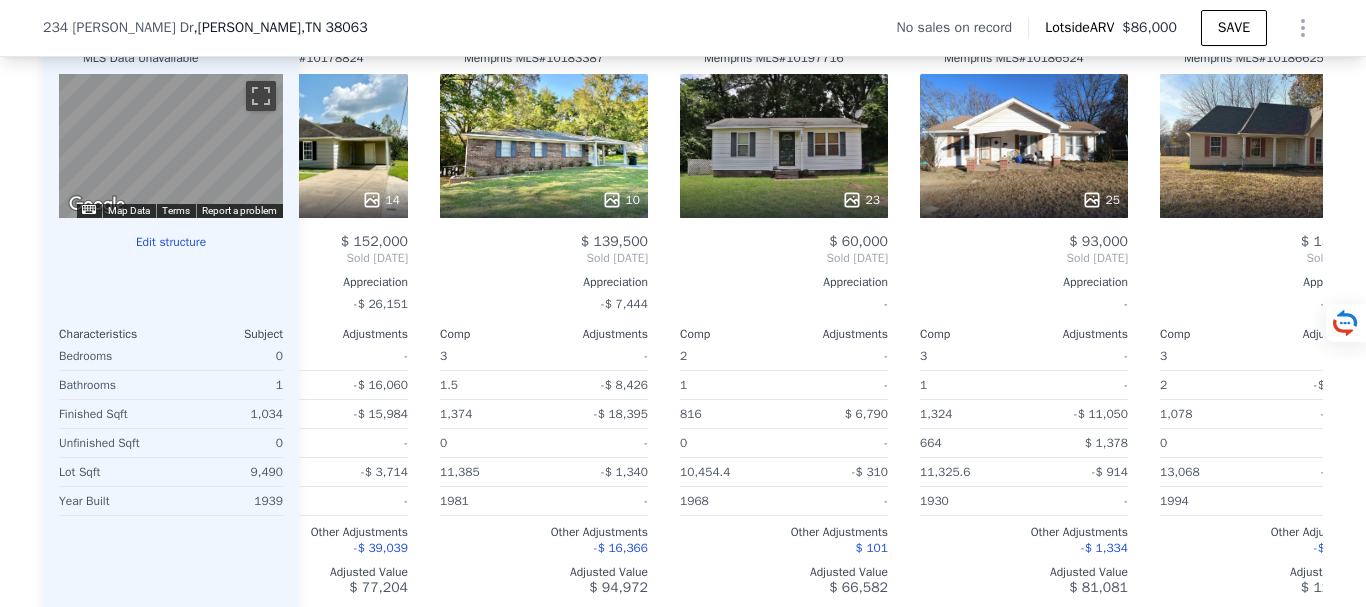 scroll, scrollTop: 0, scrollLeft: 480, axis: horizontal 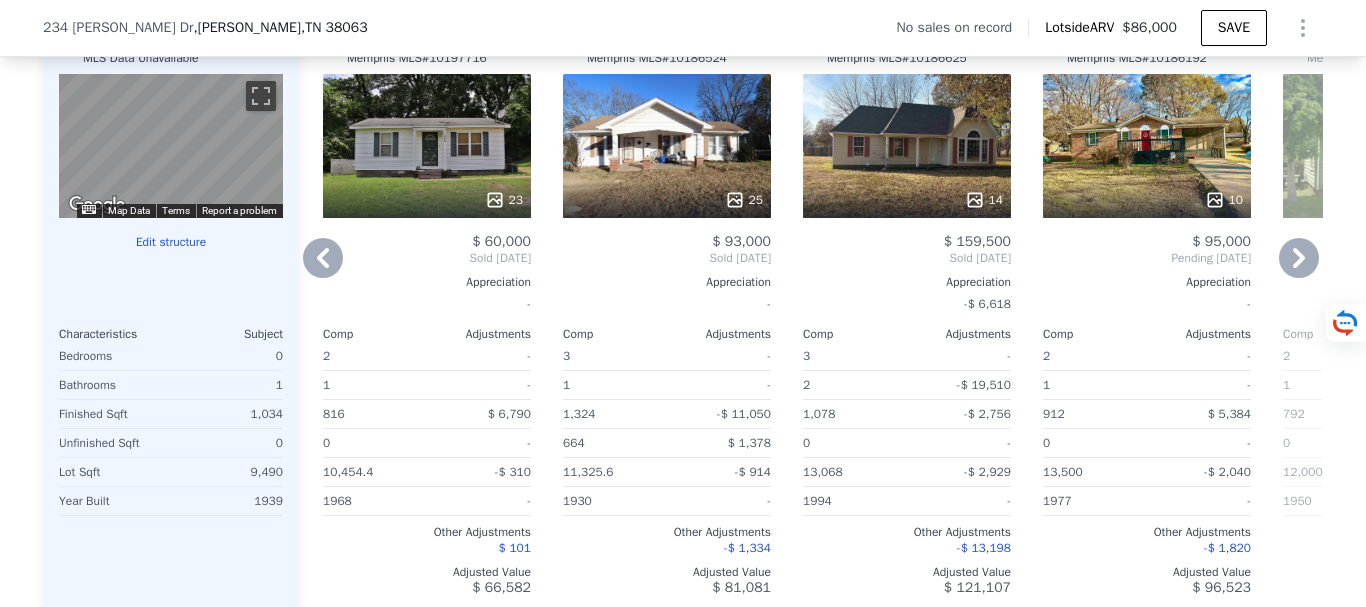 click 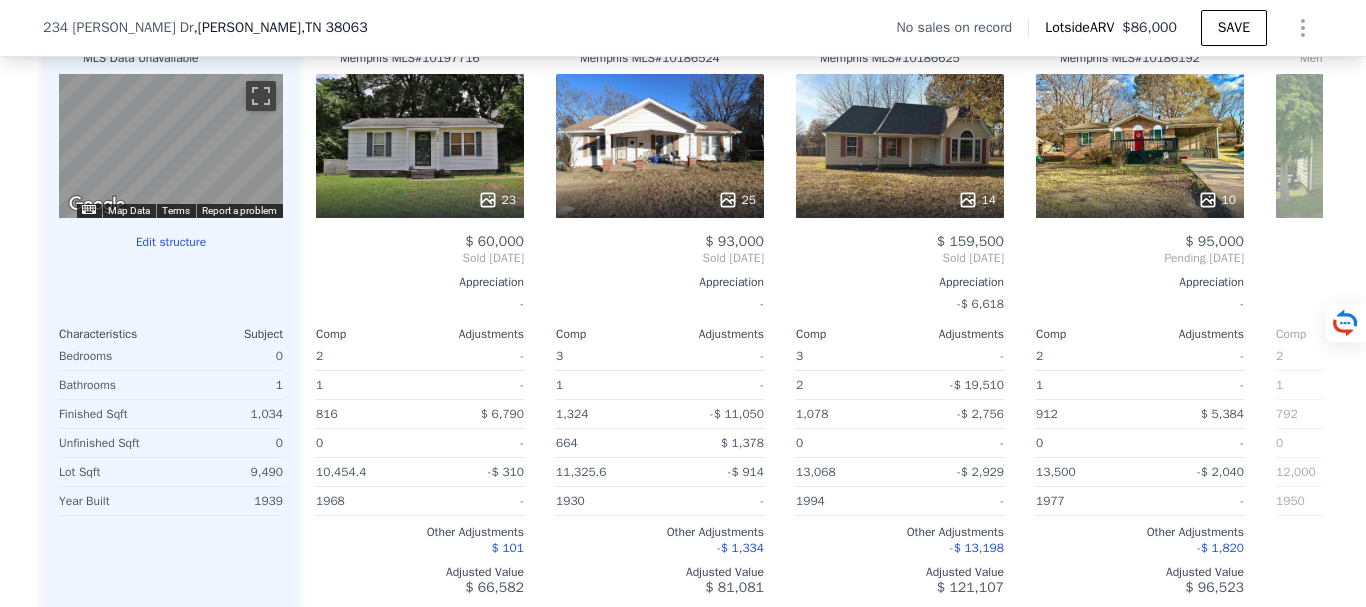 scroll, scrollTop: 0, scrollLeft: 960, axis: horizontal 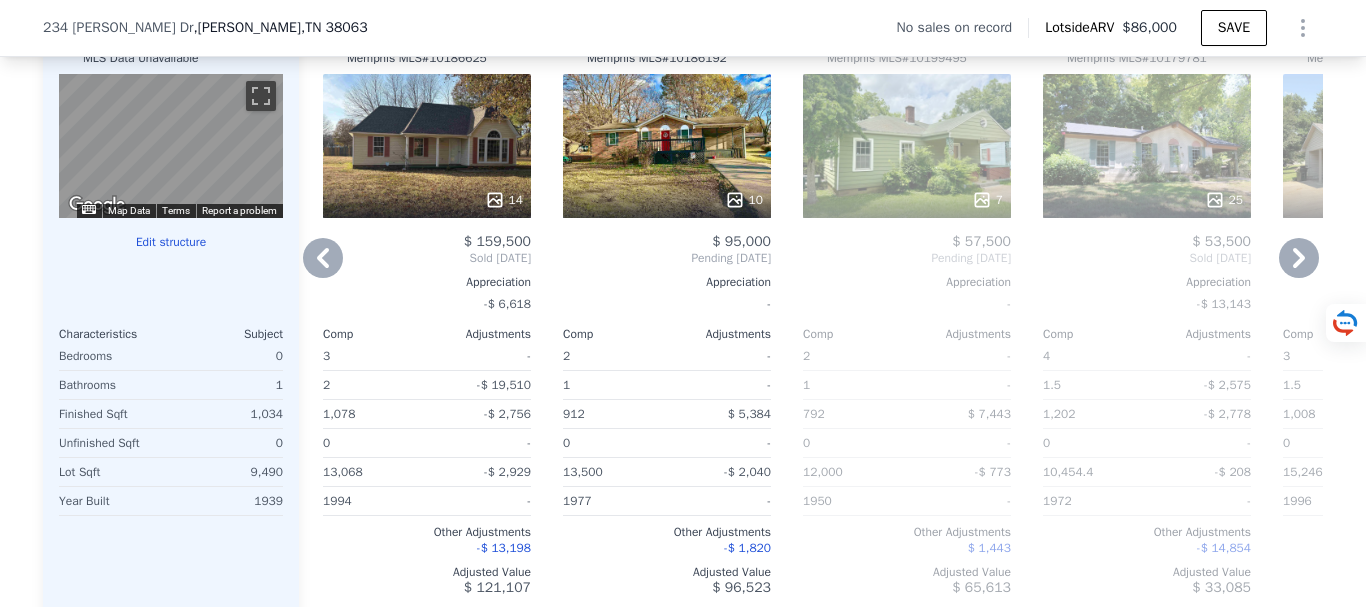click 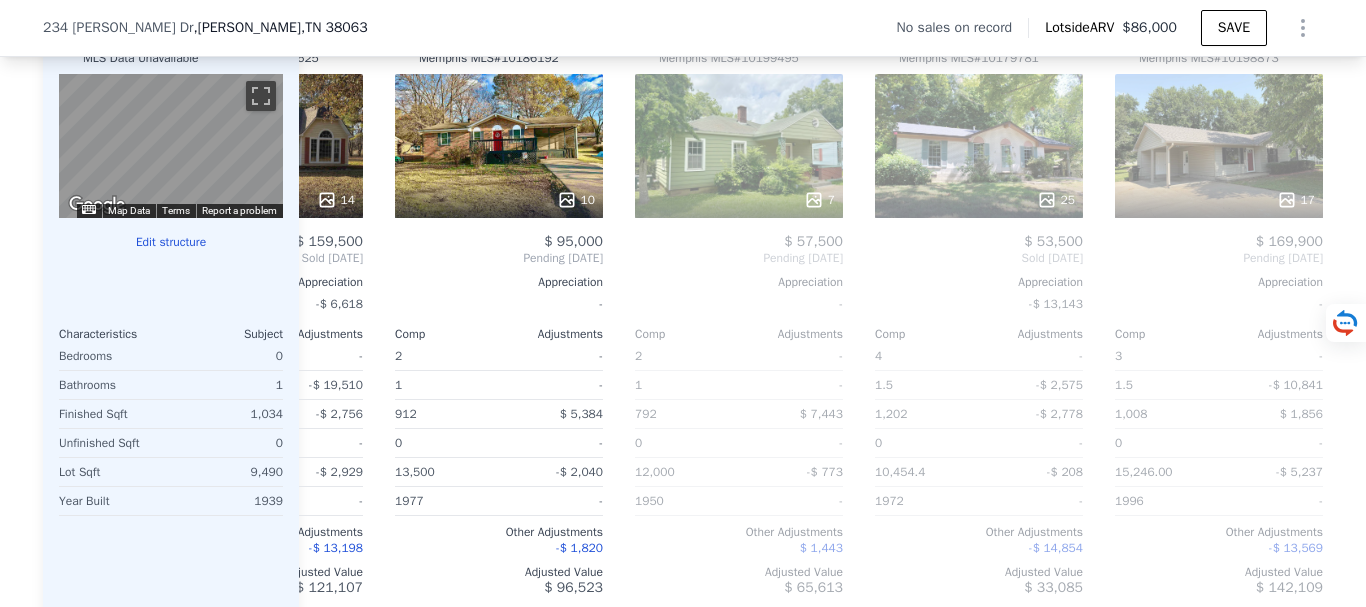 scroll, scrollTop: 0, scrollLeft: 1440, axis: horizontal 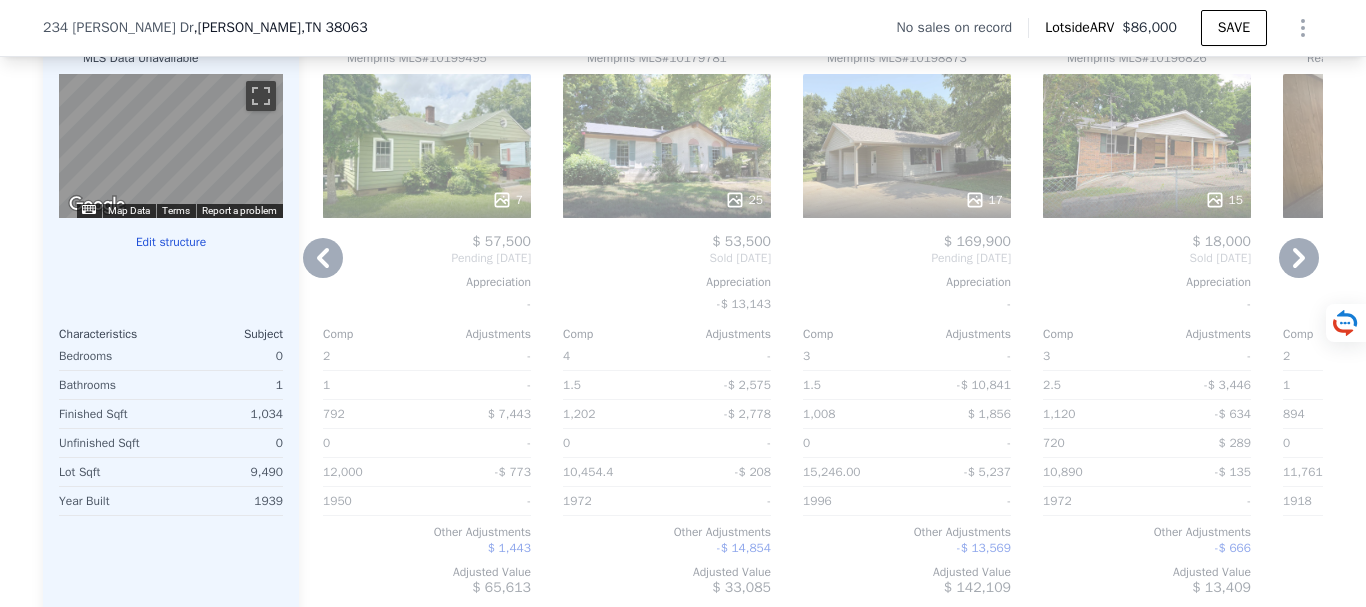 click on "17" at bounding box center (907, 200) 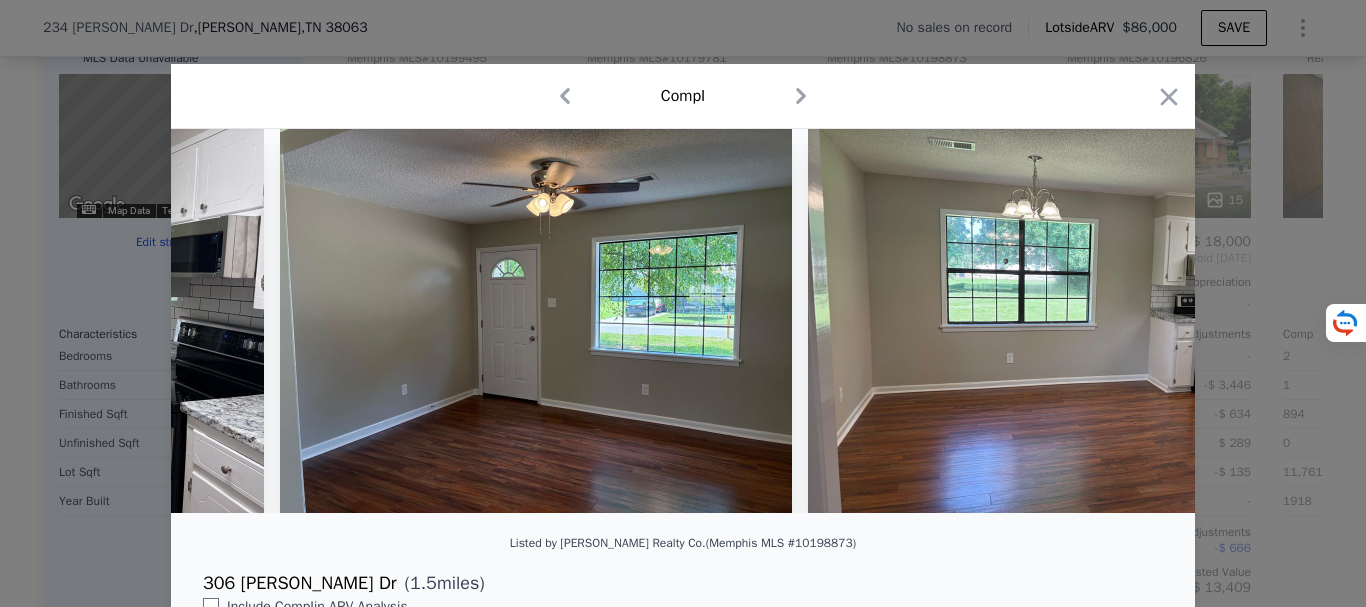 scroll, scrollTop: 0, scrollLeft: 4732, axis: horizontal 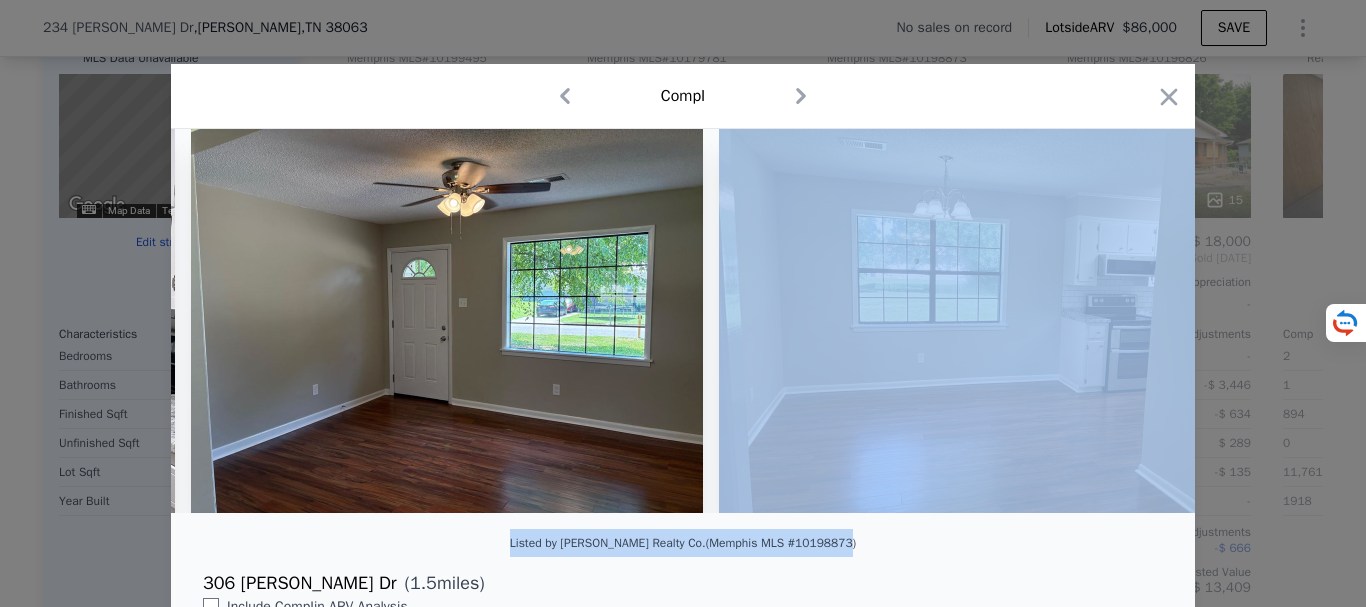 drag, startPoint x: 812, startPoint y: 560, endPoint x: 942, endPoint y: 542, distance: 131.24023 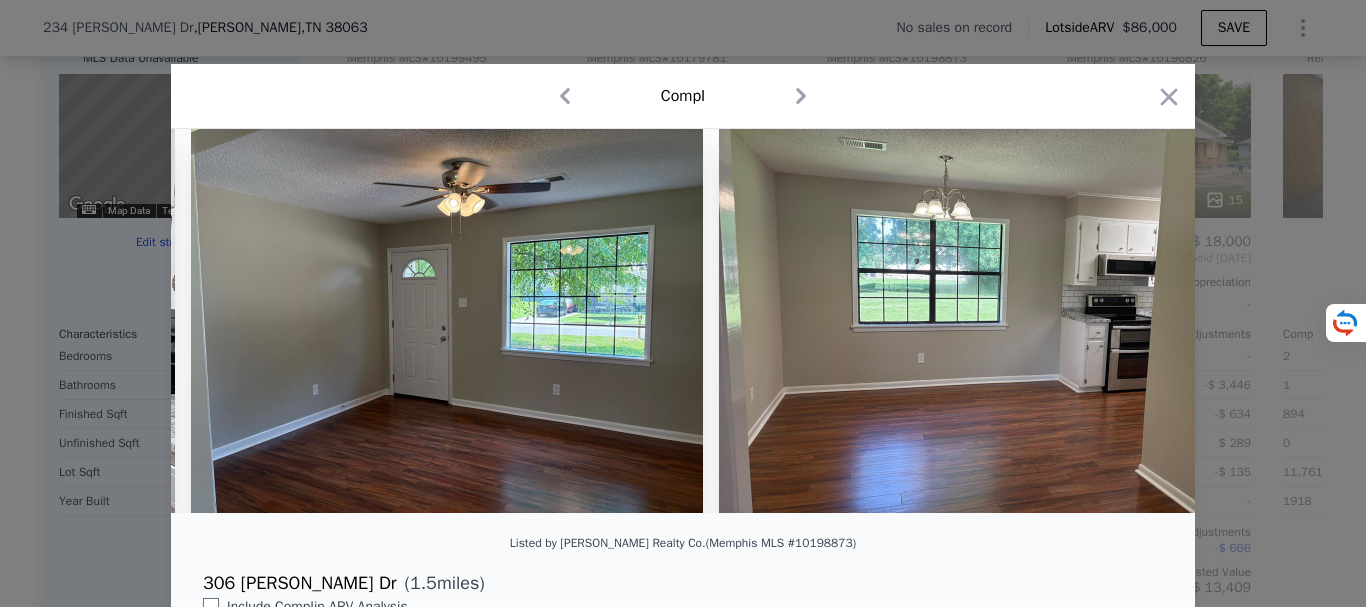 click at bounding box center (683, 329) 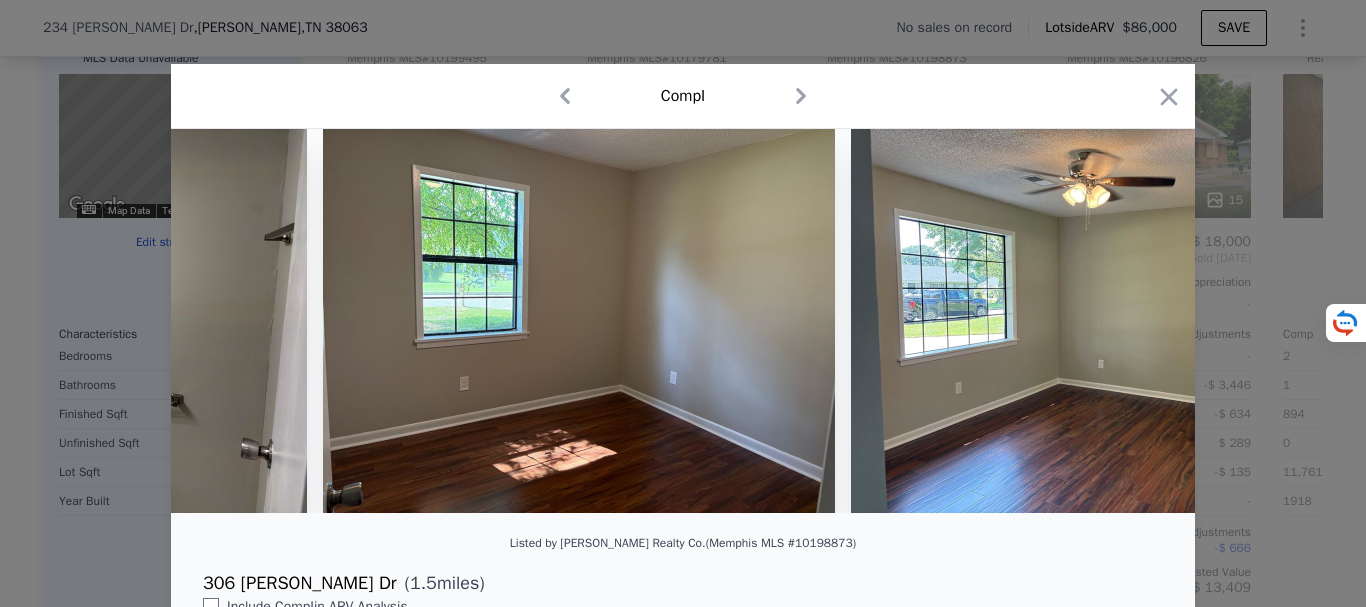 scroll, scrollTop: 0, scrollLeft: 7712, axis: horizontal 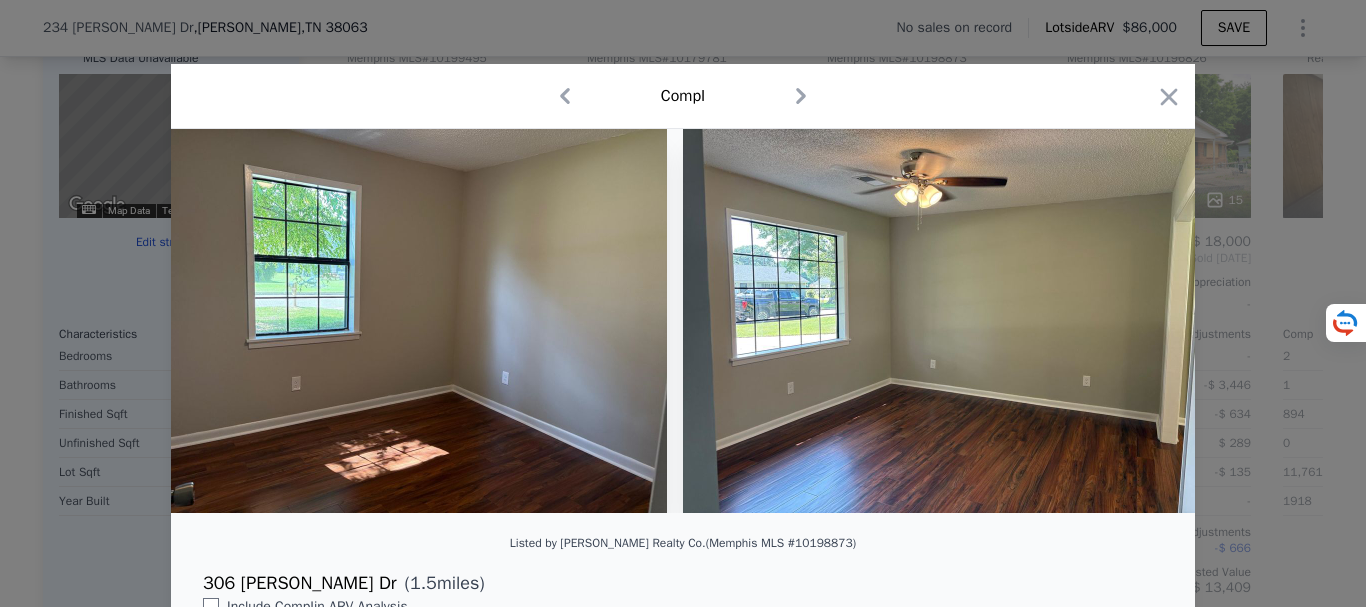 click at bounding box center [683, 329] 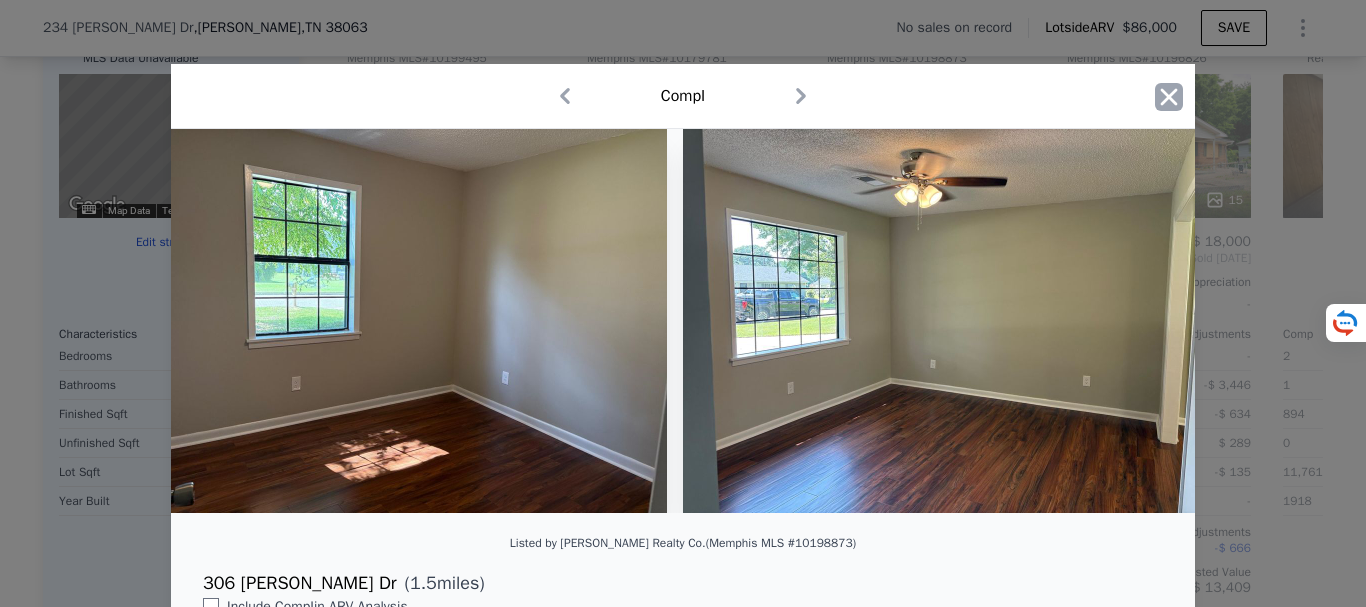 click 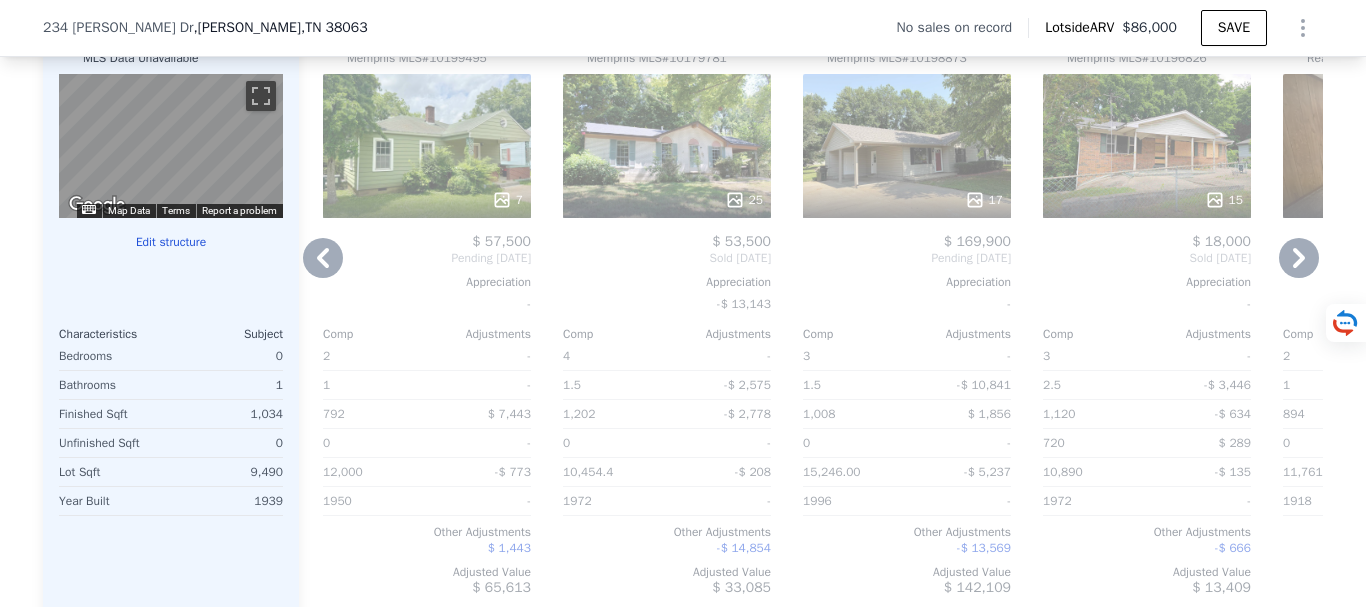 click 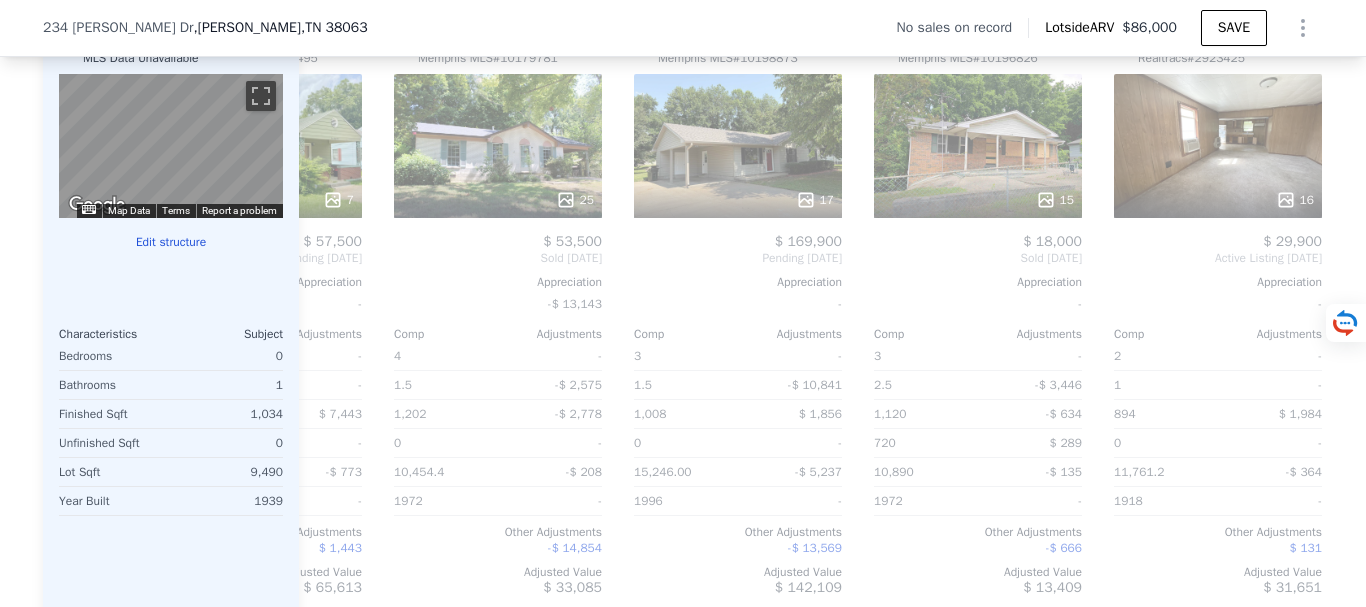 scroll, scrollTop: 0, scrollLeft: 1904, axis: horizontal 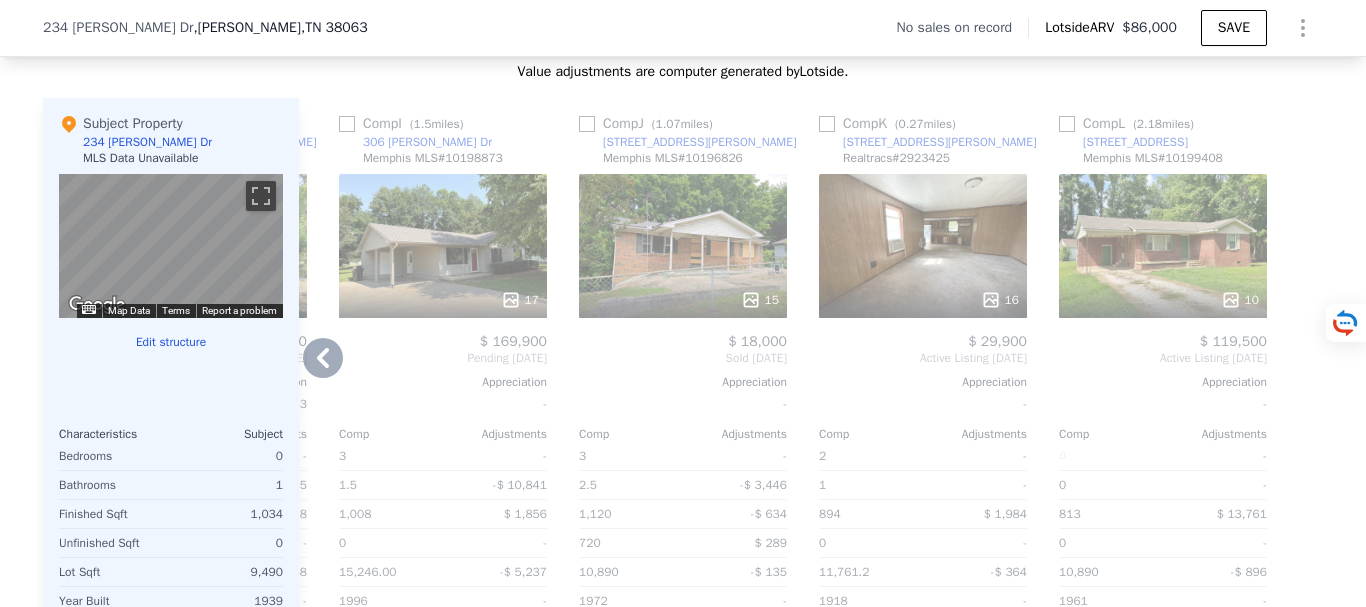 click on "16" at bounding box center [923, 246] 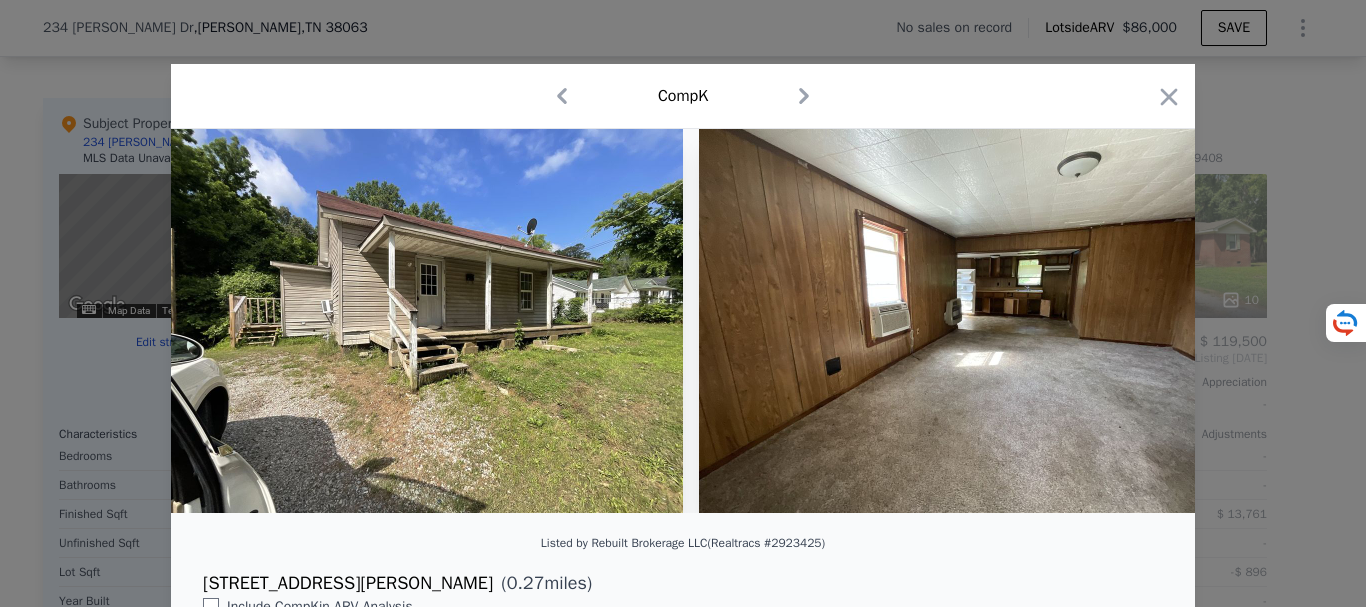 click on "Comp  K" at bounding box center [683, 96] 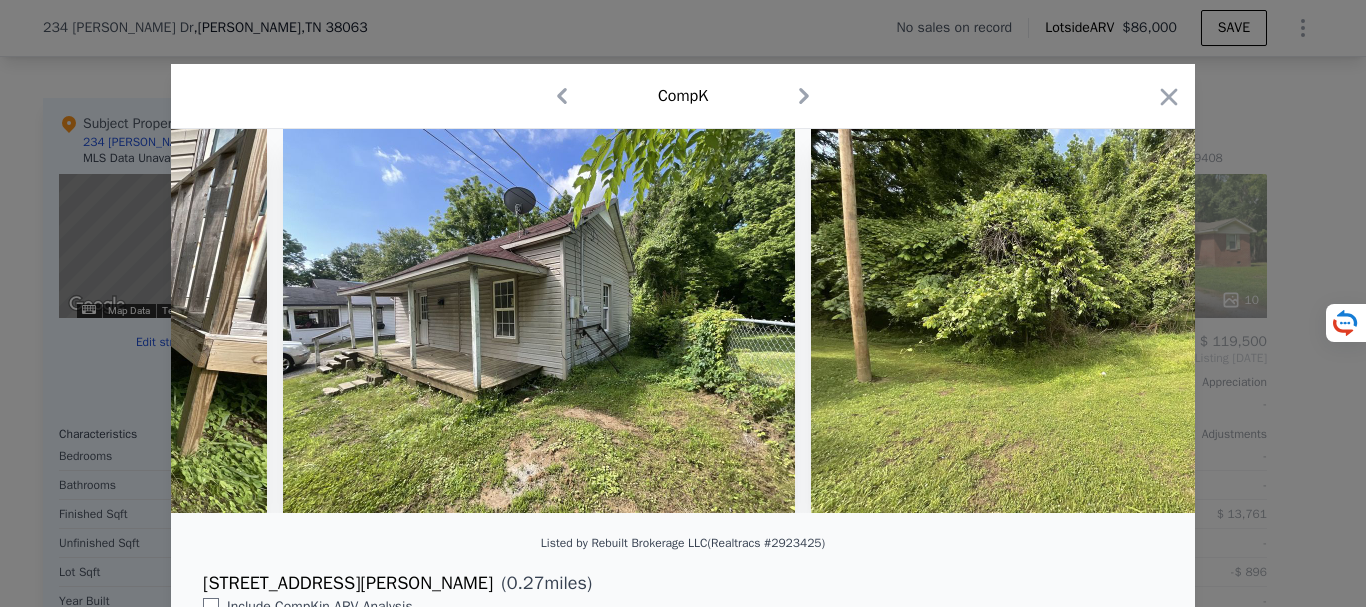 scroll, scrollTop: 0, scrollLeft: 7408, axis: horizontal 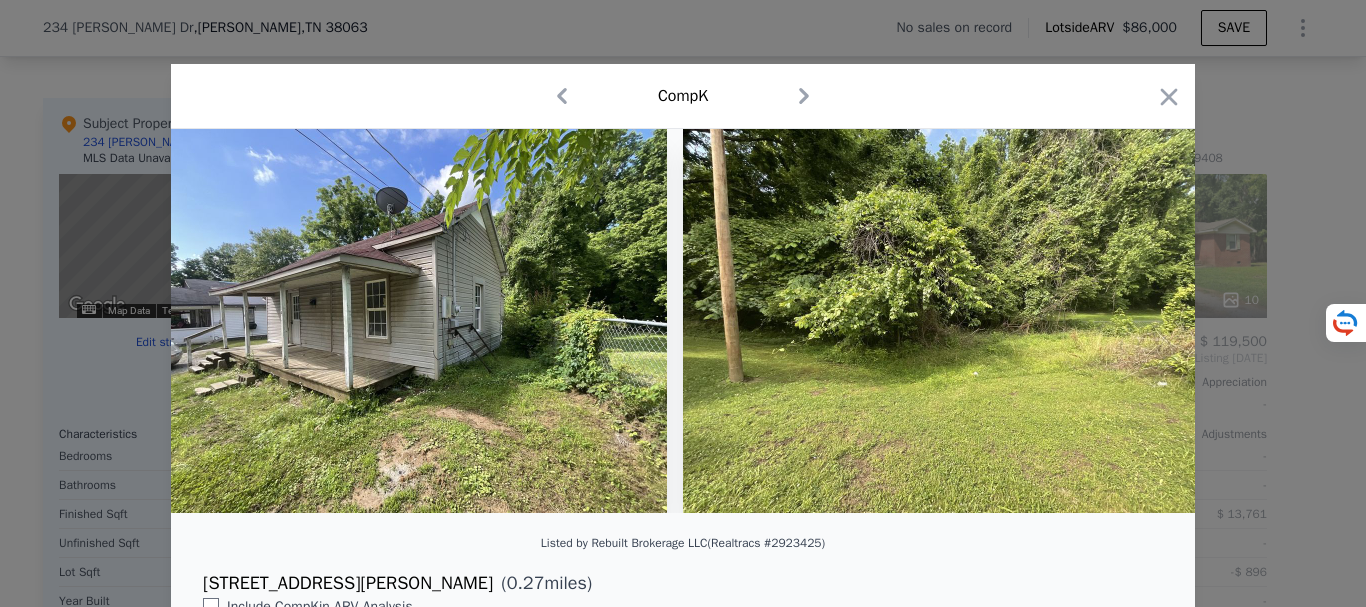 click at bounding box center (683, 303) 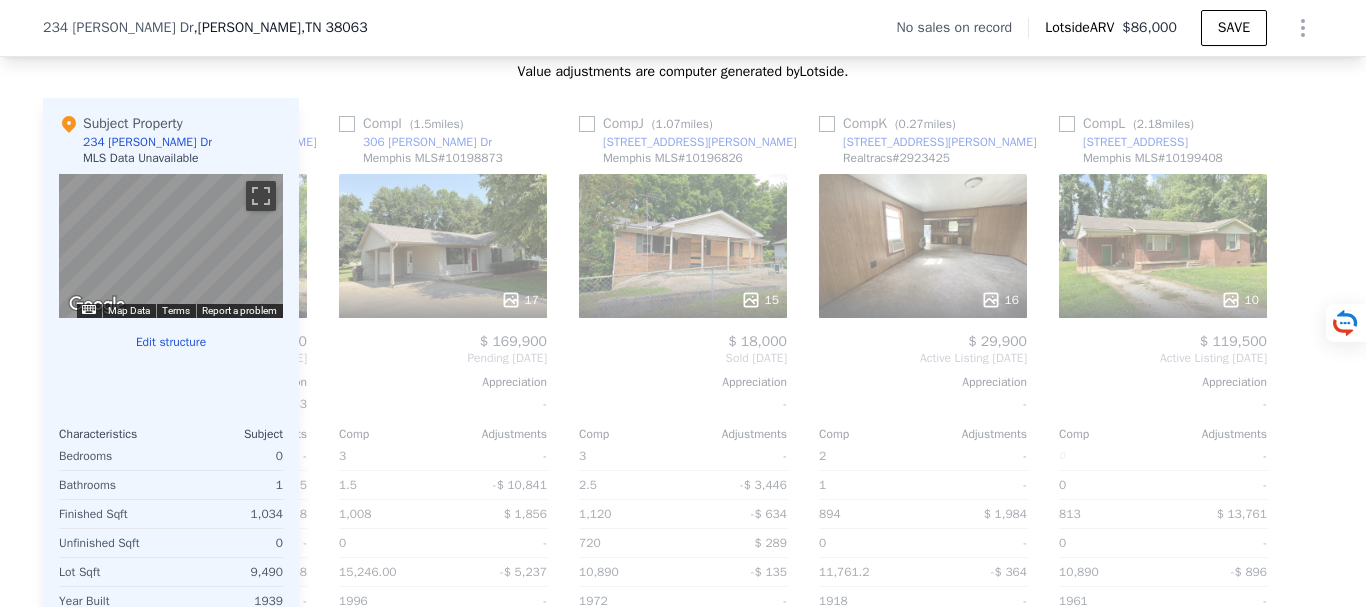 click on "Value adjustments are computer generated by  Lotside .  Subject Property [STREET_ADDRESS][PERSON_NAME] MLS Data Unavailable                 ← Move left → Move right ↑ Move up ↓ Move down + Zoom in - Zoom out             [GEOGRAPHIC_DATA][PERSON_NAME][US_STATE]            View on Google Maps        Custom Imagery                 This image is no longer available Map Data © 2025 Google © 2025 Google Terms Report a problem   Edit structure       Characteristics Subject Bedrooms 0 Bathrooms 1 Finished Sqft 1,034 Unfinished Sqft 0 Lot Sqft 9,490 Year Built 1939   Comp  A ( 1.7  miles) [STREET_ADDRESS][GEOGRAPHIC_DATA][PERSON_NAME]  # 10178824 This is a Flip 14 $ 118,560 $ 152,000 Bought  [DATE] Sold   [DATE] Appreciation -$ 26,151 Comp Adjustments 3 - 2 -$ 16,060 1,344 -$ 15,984 0 - 15,000 -$ 3,714 2007 - Other Adjustments -$ 39,039 Adjusted Value $ 77,204 Comp  B ( 0.47  miles) [STREET_ADDRESS][PERSON_NAME] 10 $ 139,500 Sold   [DATE] Appreciation -$ 7,444 Comp Adjustments 3 - 1.5 -$ 8,426 1,374 -$ 18,395 0 - 11,385" at bounding box center [683, 405] 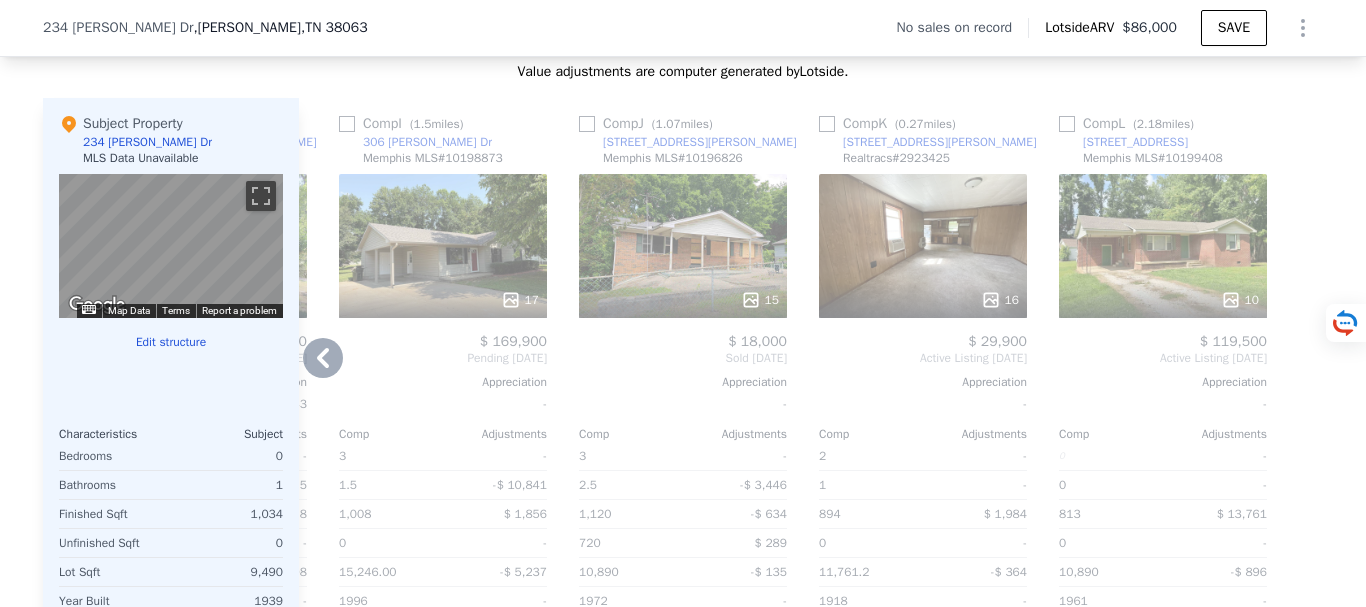 click on "10" at bounding box center (1163, 246) 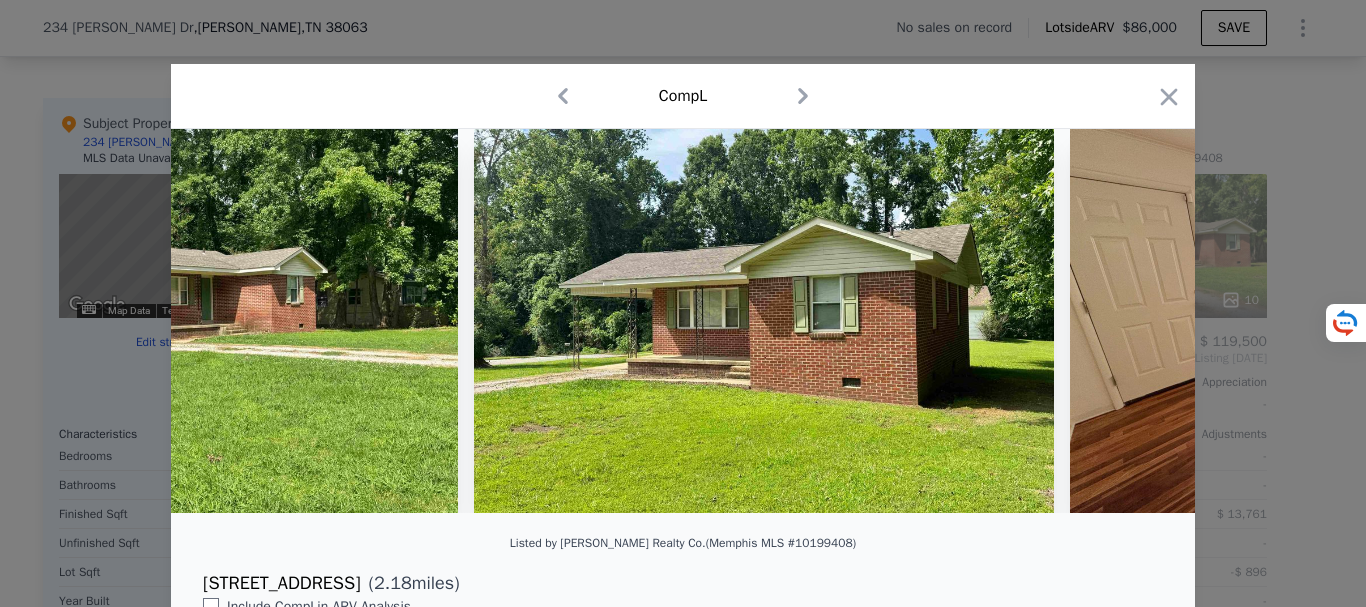 scroll, scrollTop: 0, scrollLeft: 954, axis: horizontal 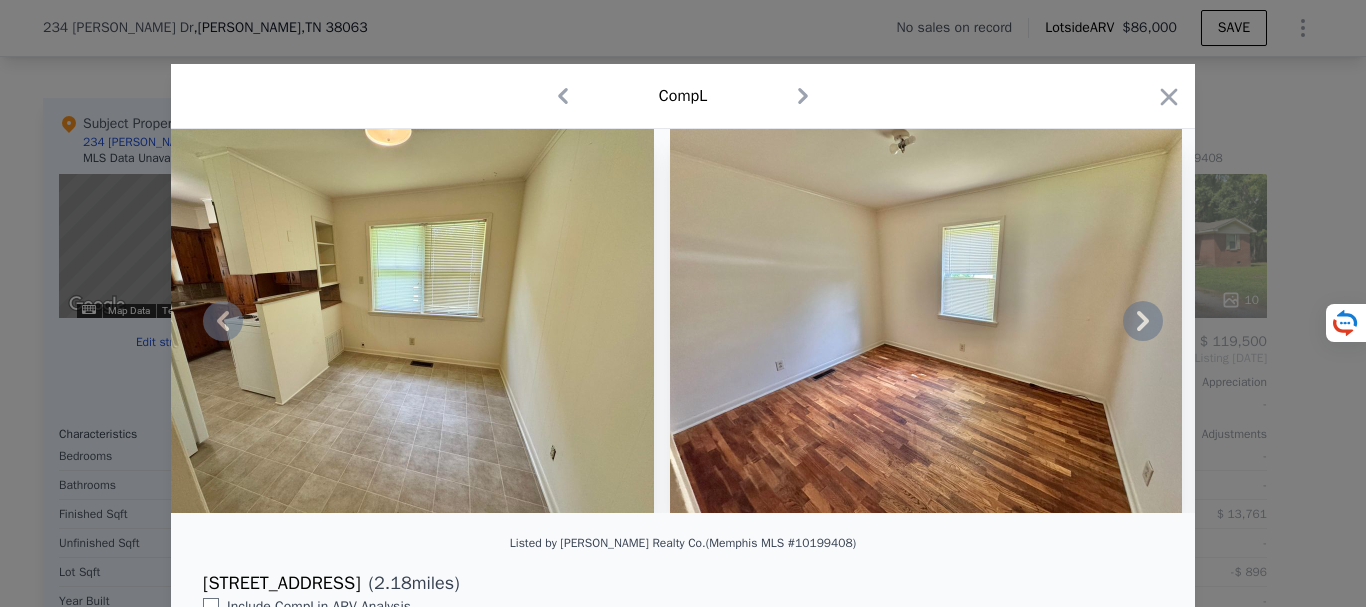 click at bounding box center [398, 321] 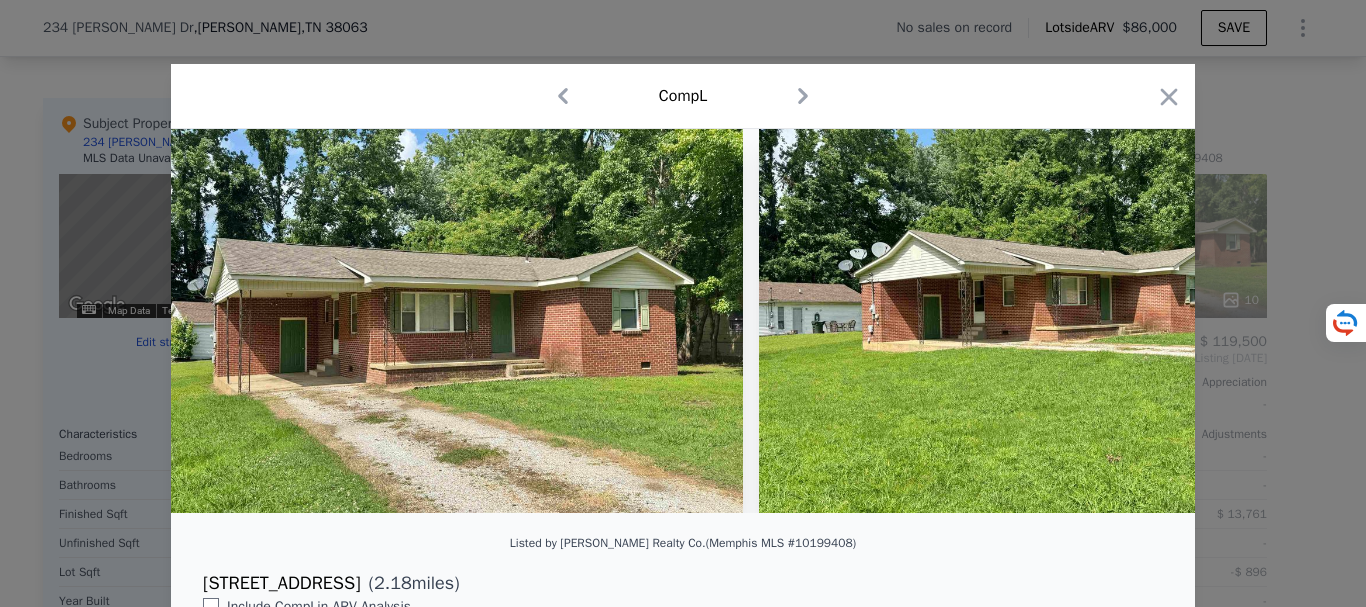 scroll, scrollTop: 0, scrollLeft: 0, axis: both 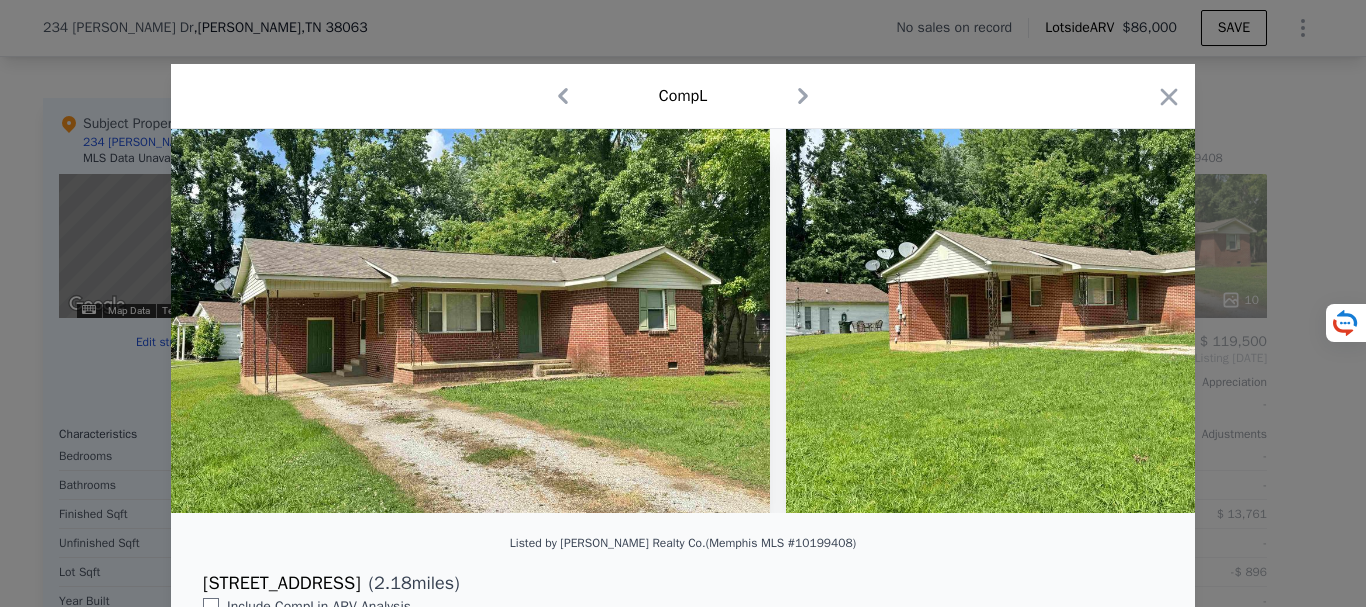 click at bounding box center [470, 321] 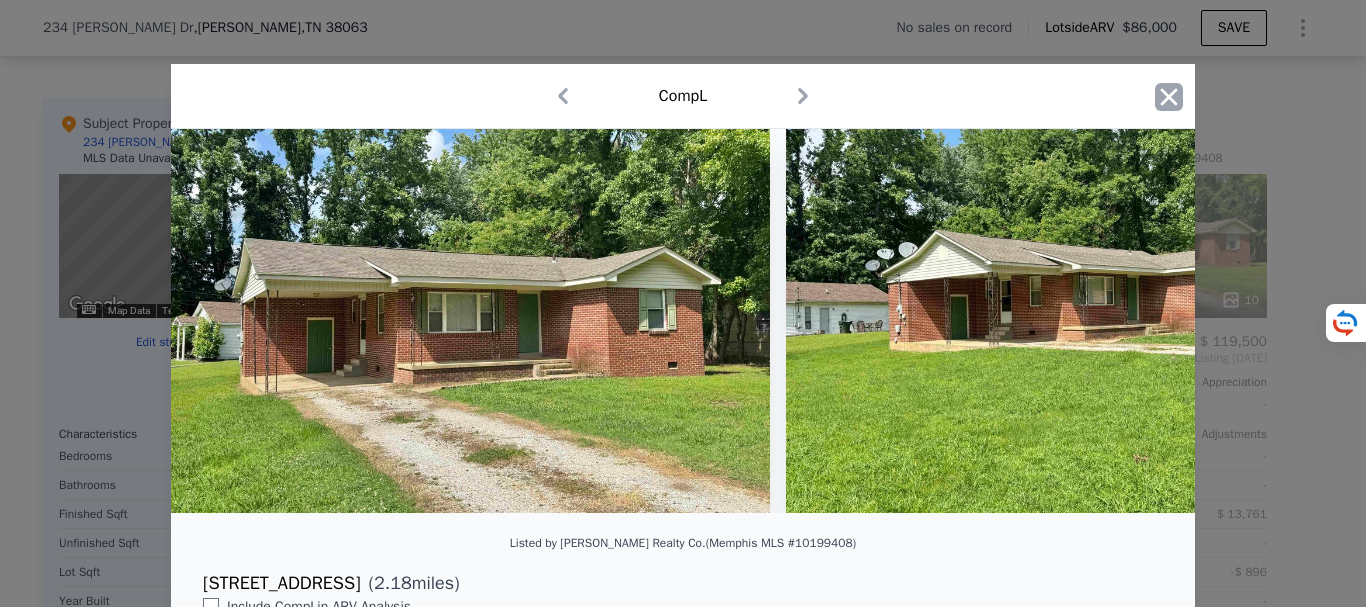 click 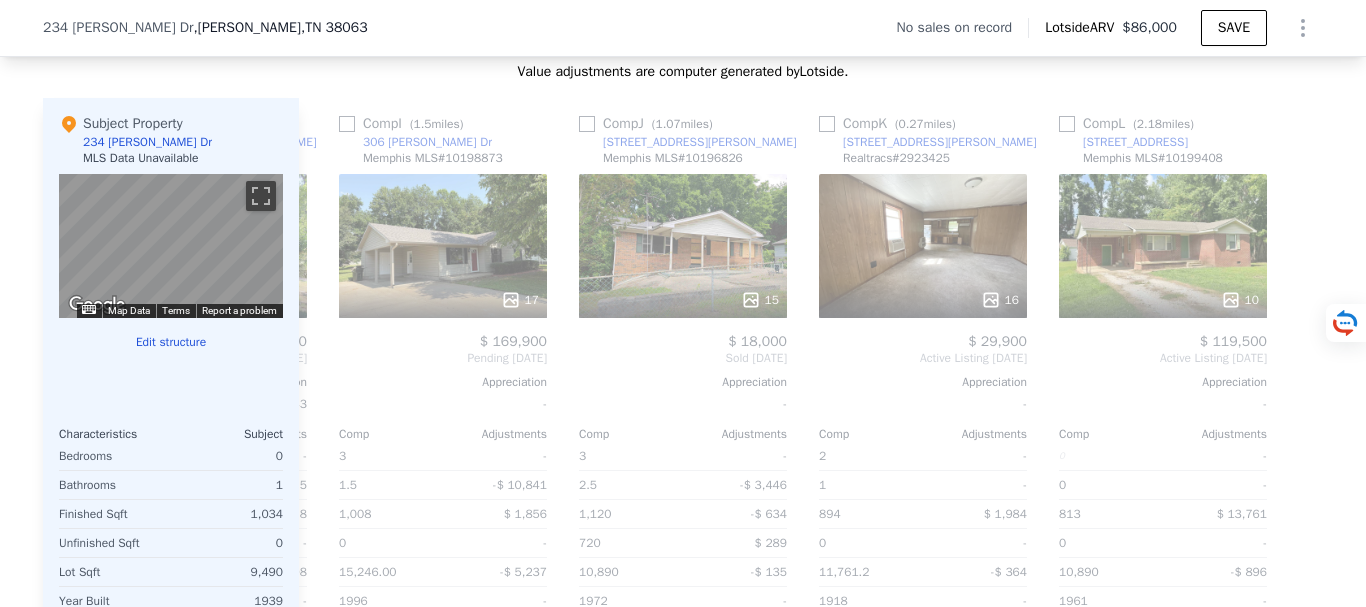 click on "Value adjustments are computer generated by  Lotside ." at bounding box center [683, 72] 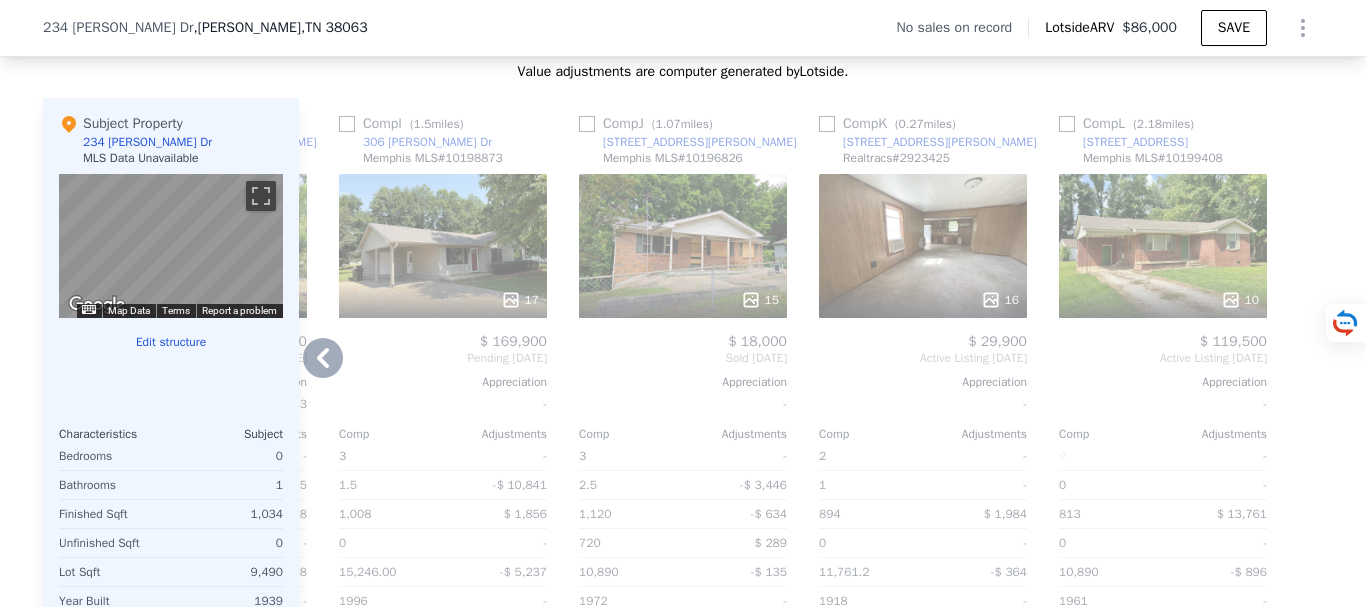 click 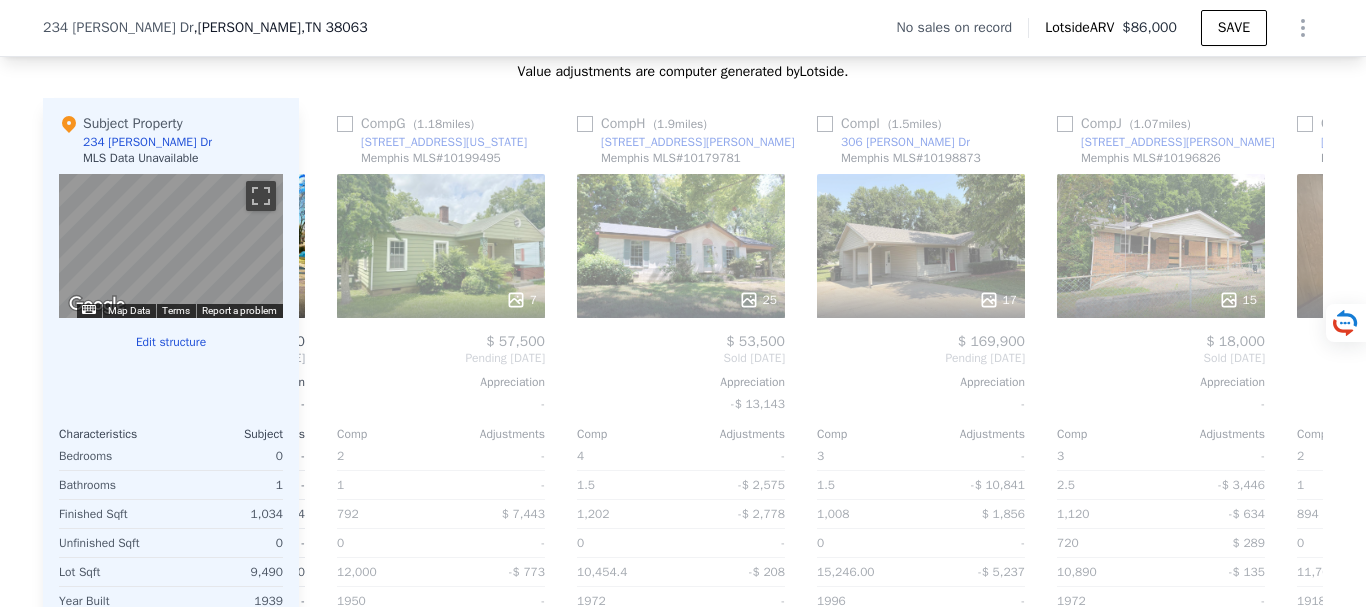 scroll, scrollTop: 0, scrollLeft: 1424, axis: horizontal 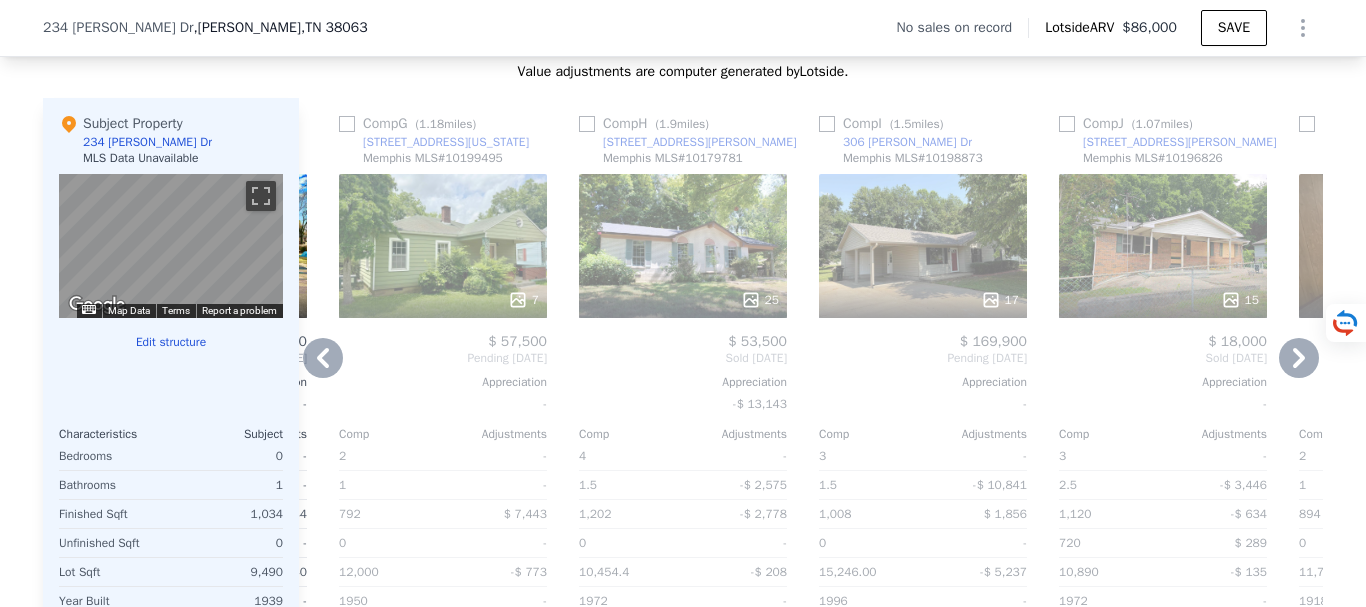 click 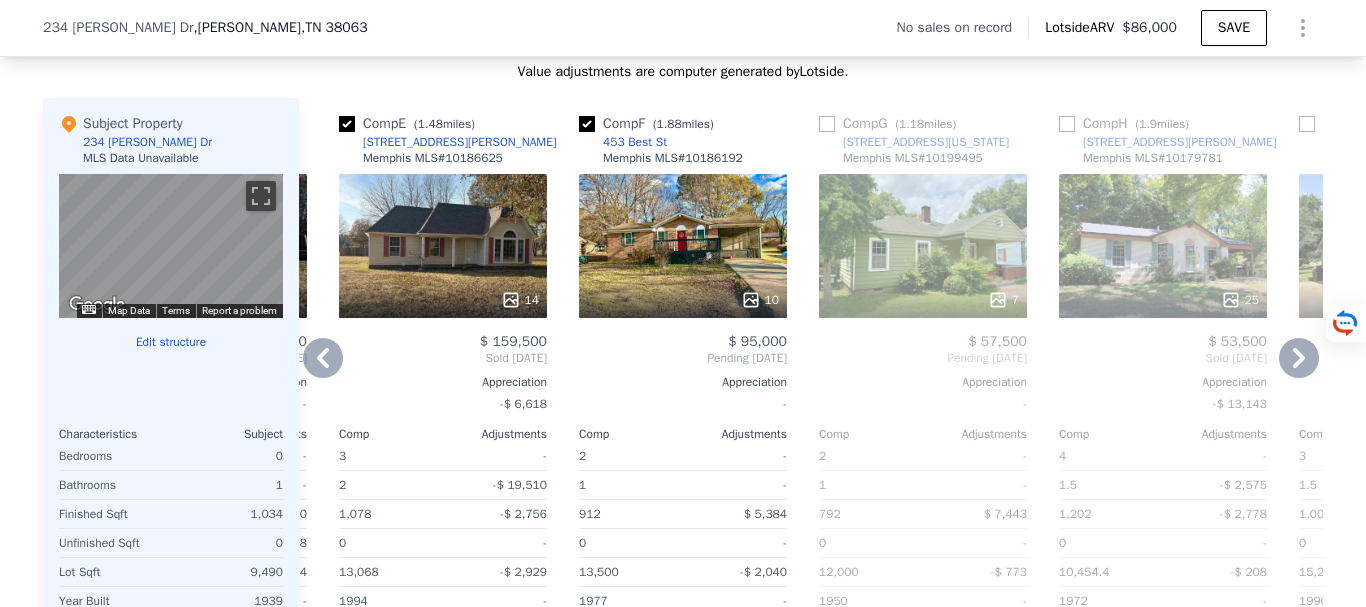 click 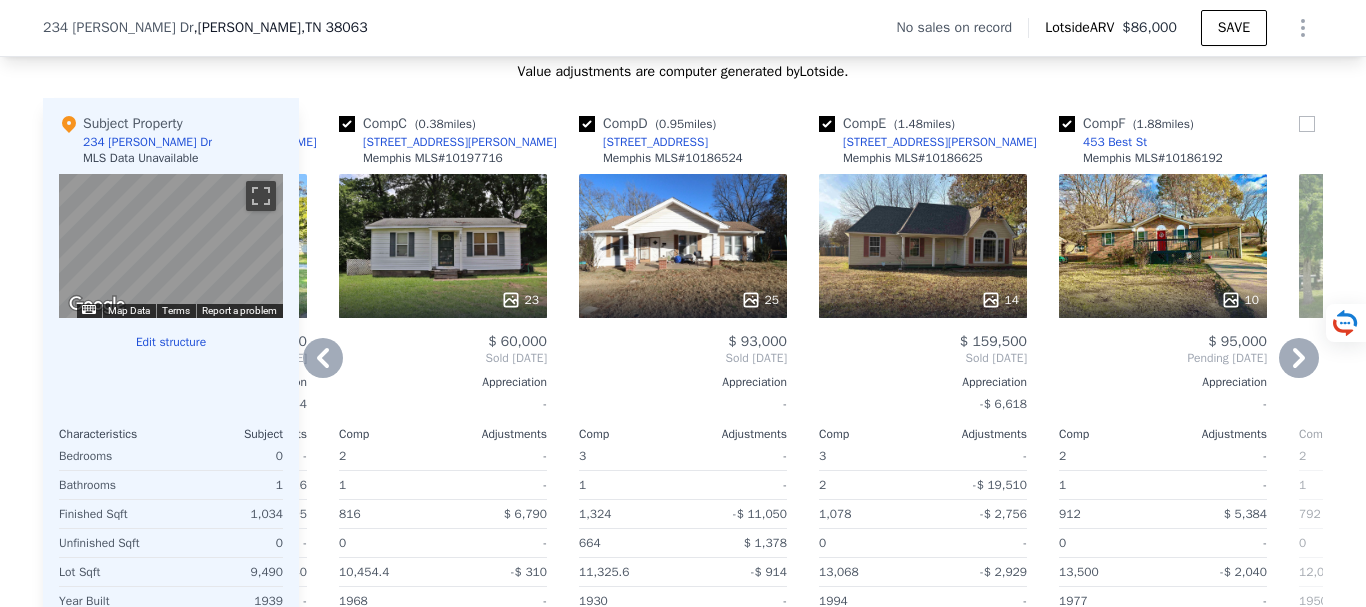 click 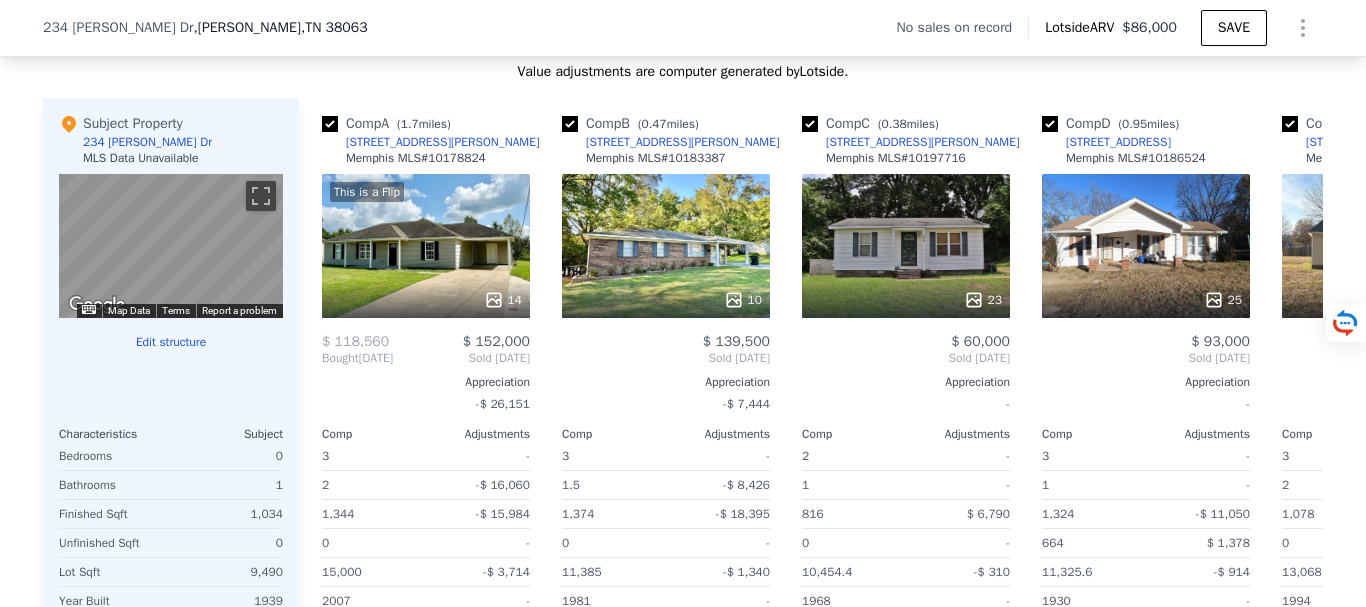 scroll, scrollTop: 0, scrollLeft: 0, axis: both 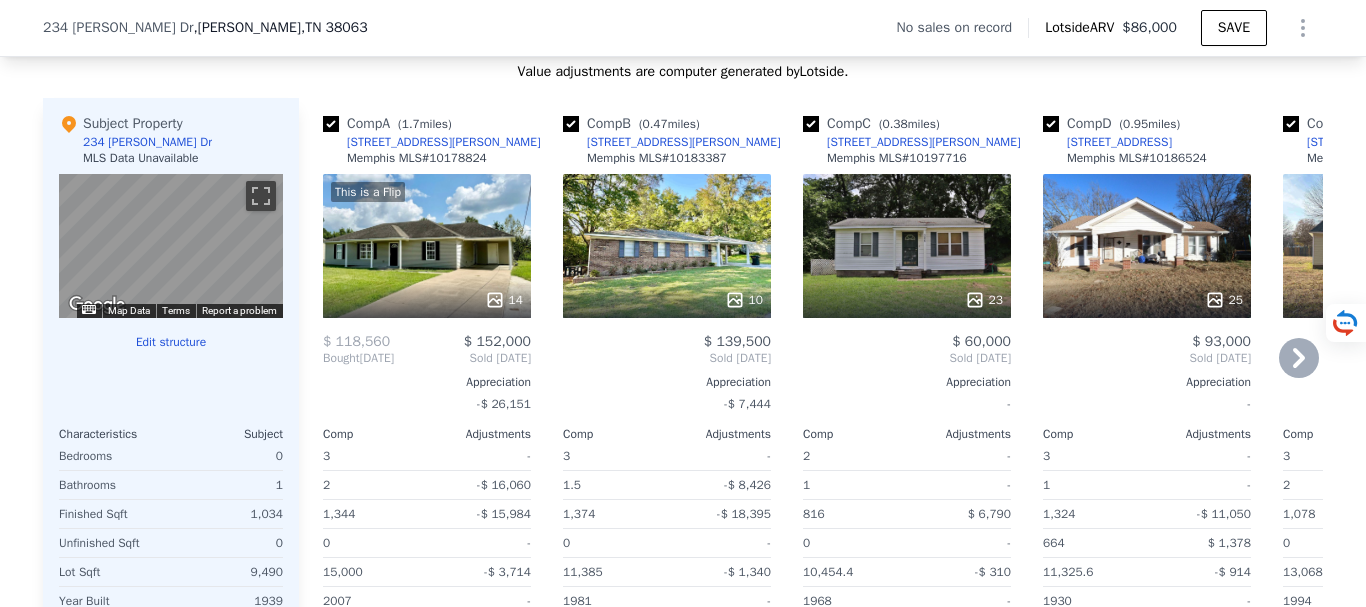 click on "$ 118,560 $ 152,000 Bought  [DATE] Sold   [DATE] Appreciation -$ 26,151 Comp Adjustments 3 - 2 -$ 16,060 1,344 -$ 15,984 0 - 15,000 -$ 3,714 2007 - Other Adjustments -$ 39,039 Adjusted Value $ 77,204" at bounding box center (427, 515) 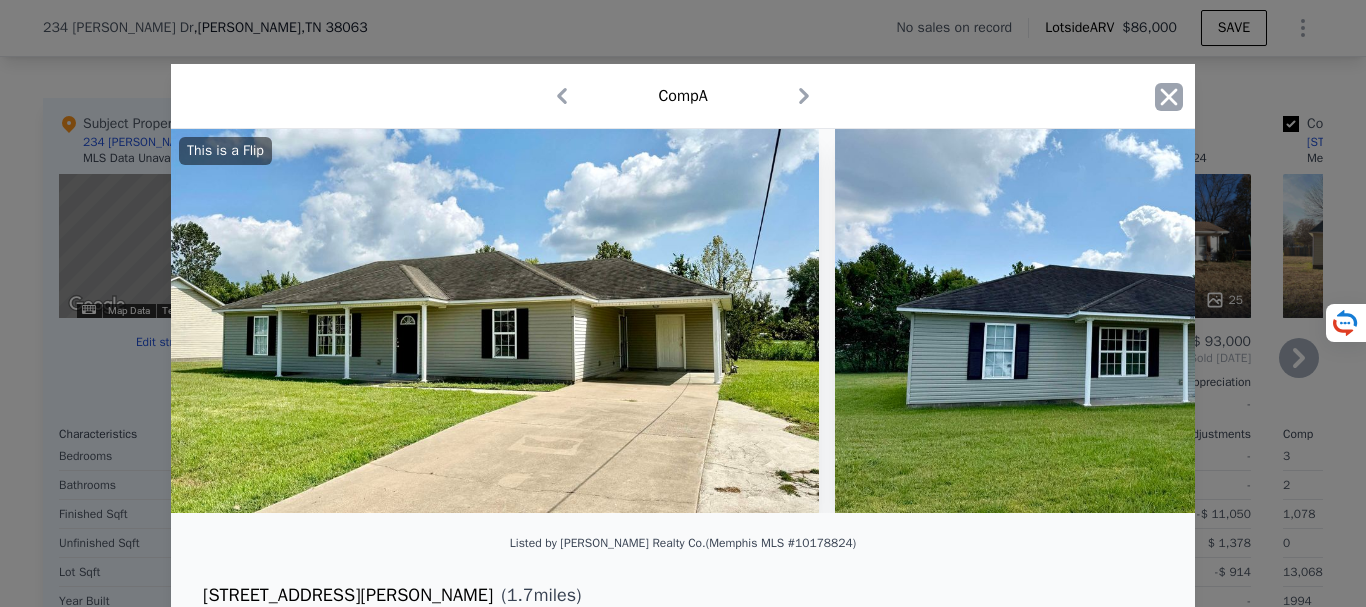 click 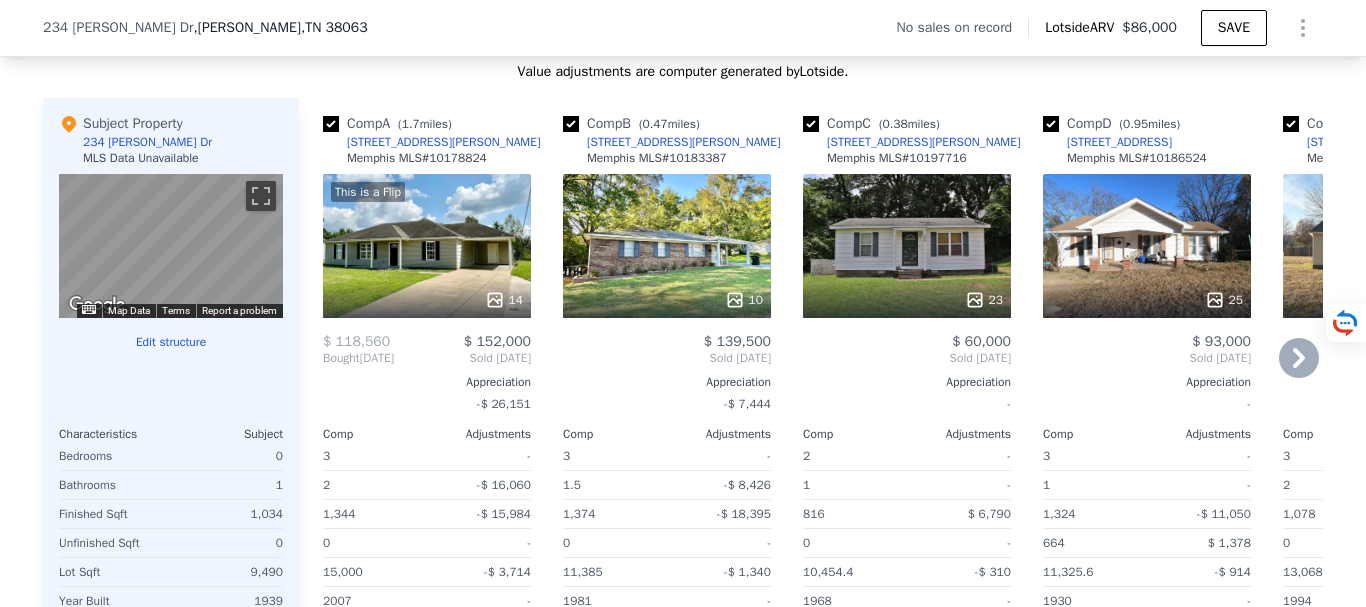 click at bounding box center (427, 300) 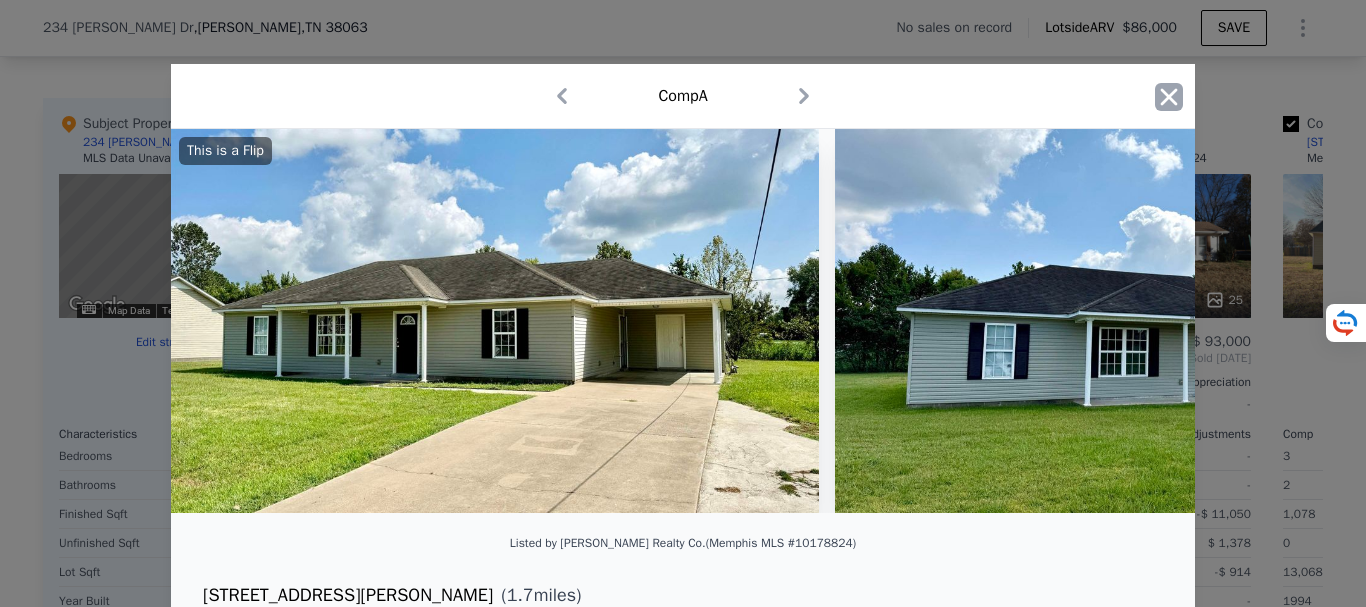 click 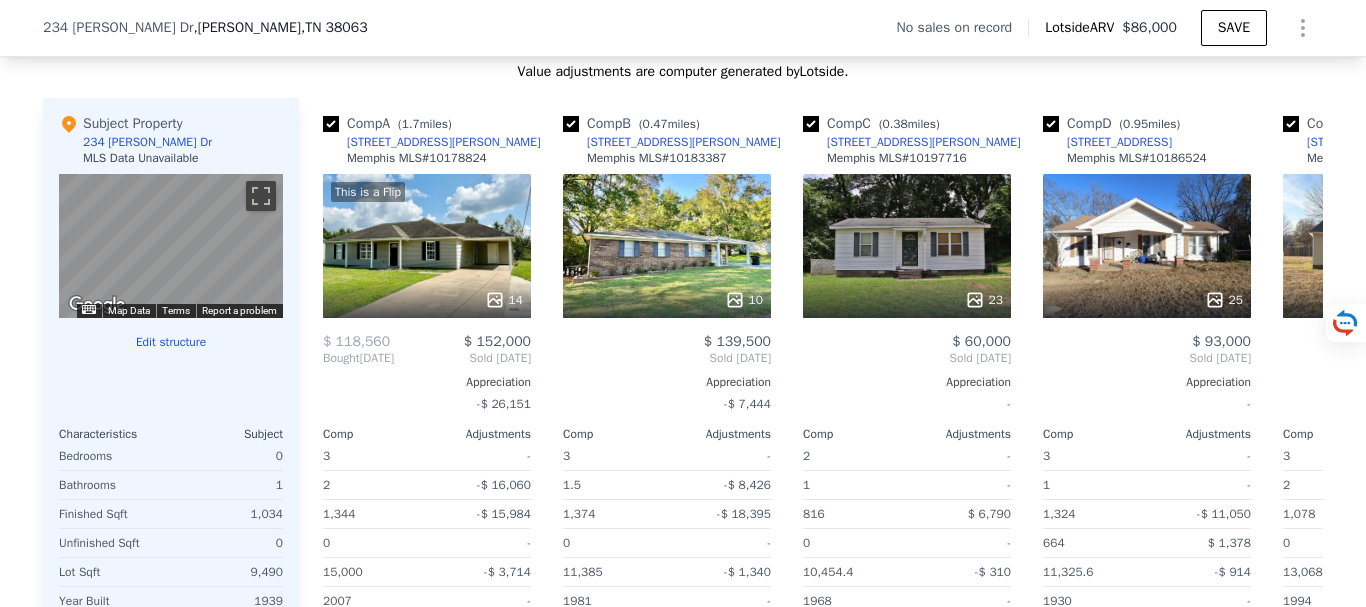 click on "234 [PERSON_NAME] Dr" at bounding box center [118, 28] 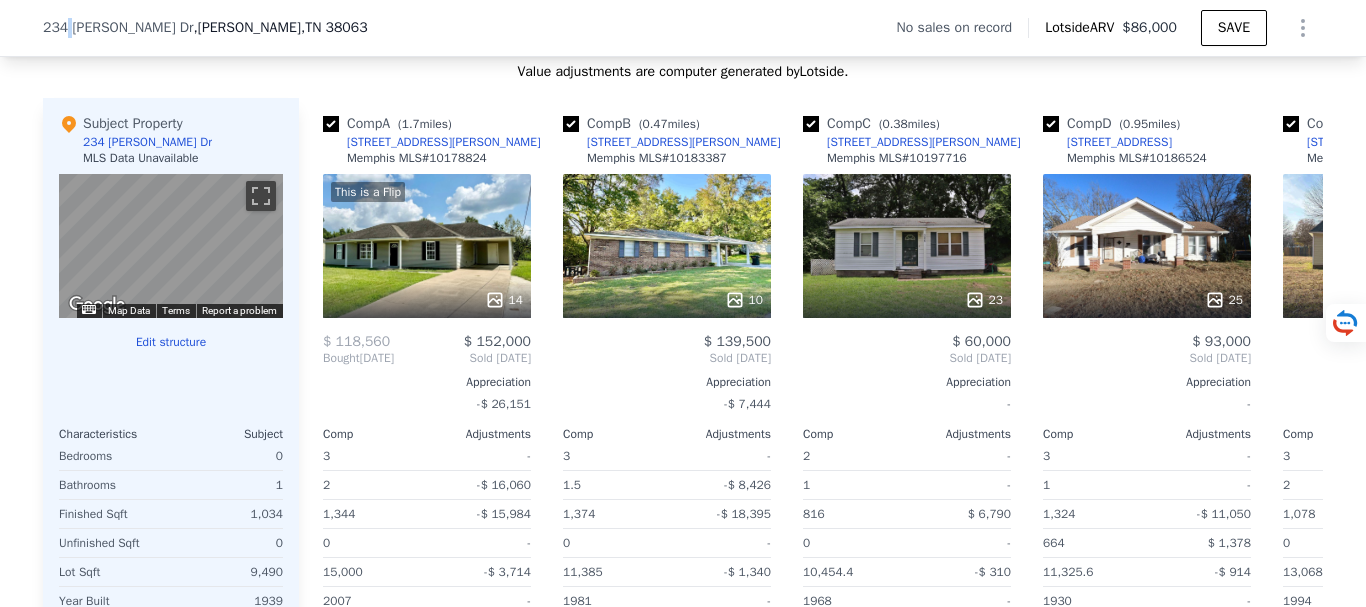 click on "234 [PERSON_NAME] Dr" at bounding box center [118, 28] 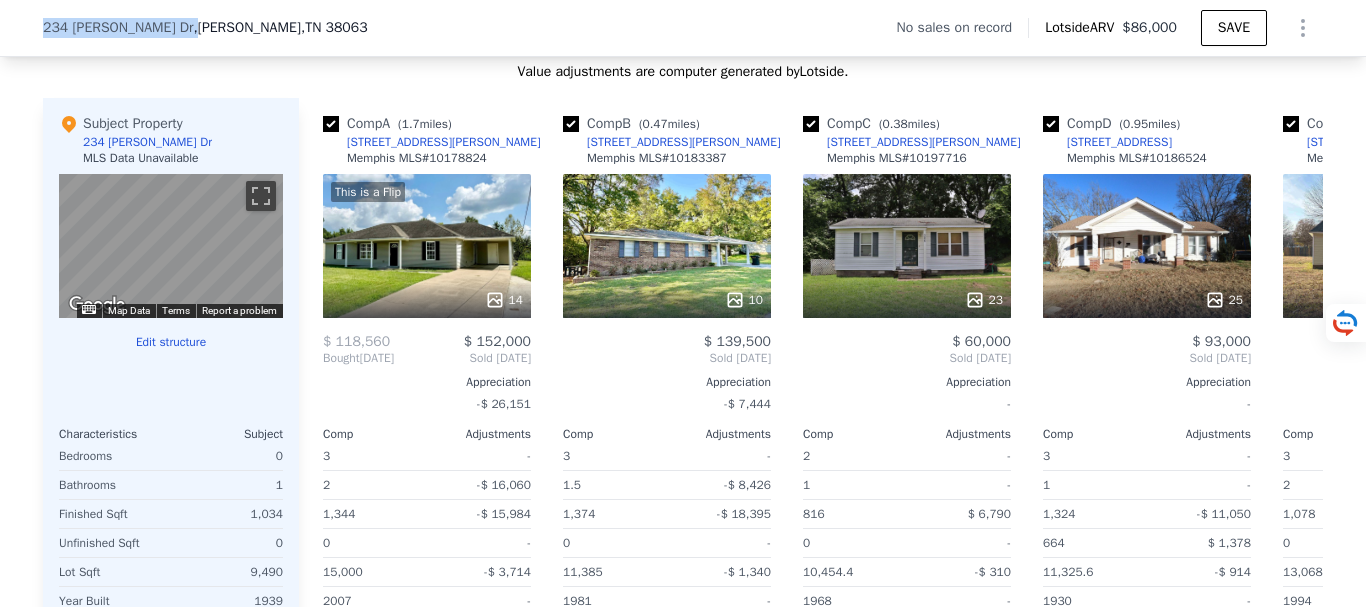 click on "234 [PERSON_NAME] Dr" at bounding box center (118, 28) 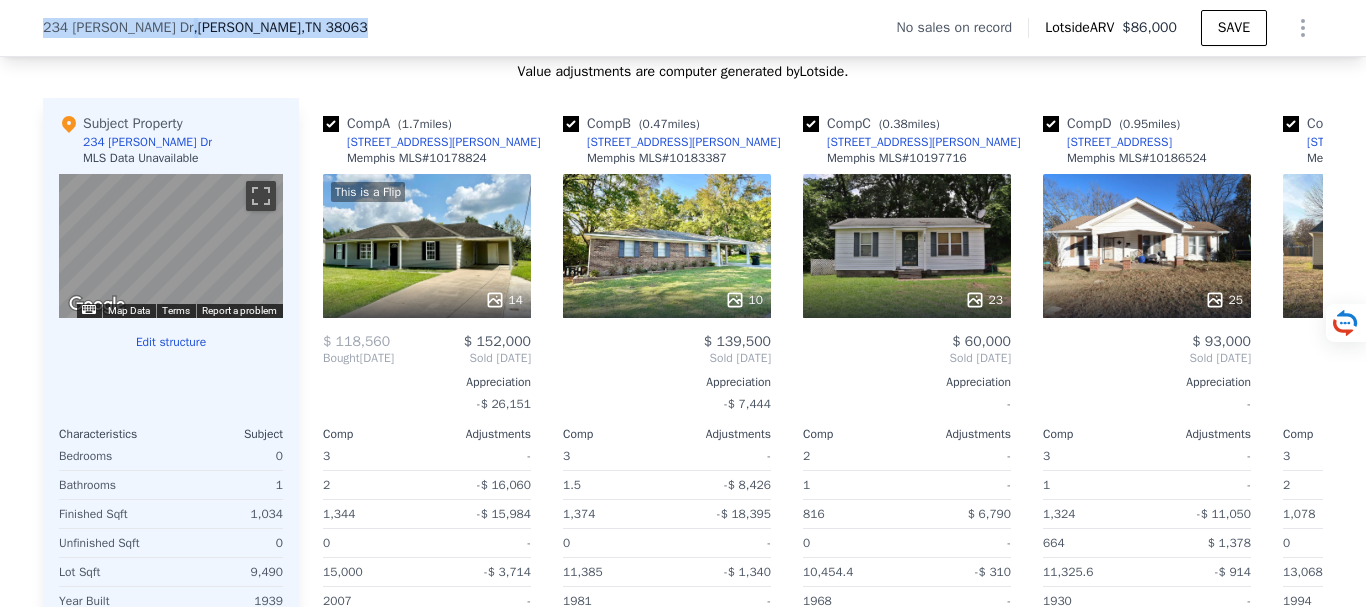 drag, startPoint x: 26, startPoint y: 26, endPoint x: 212, endPoint y: 35, distance: 186.21762 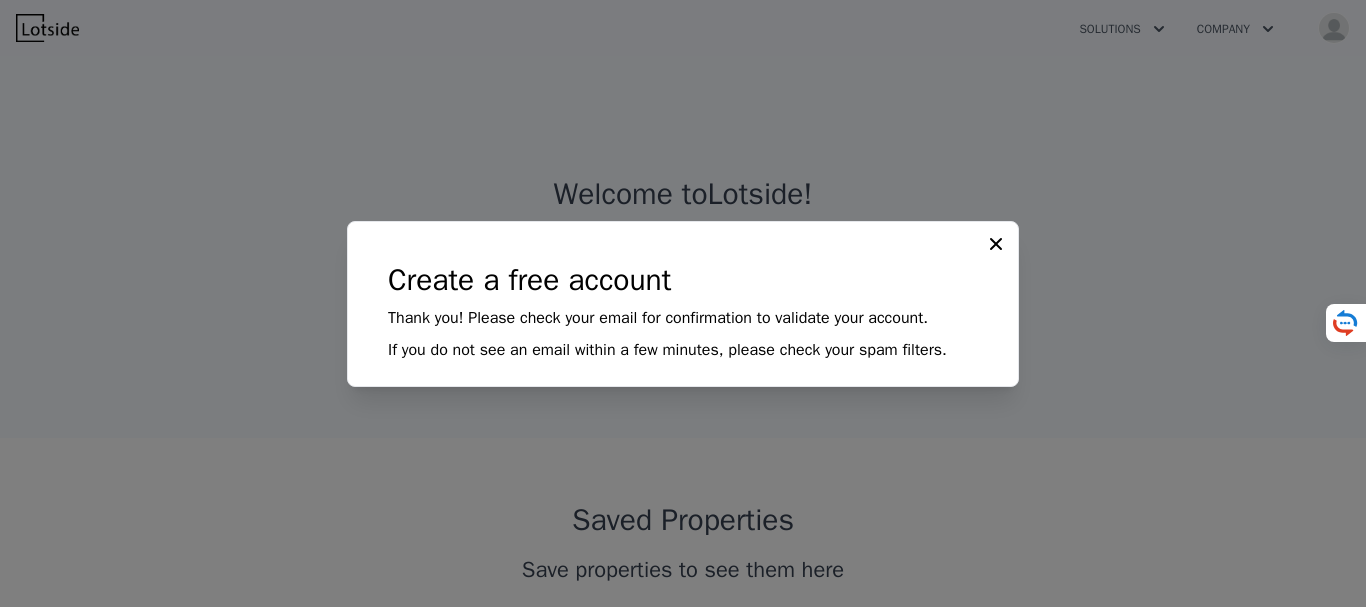 scroll, scrollTop: 0, scrollLeft: 0, axis: both 